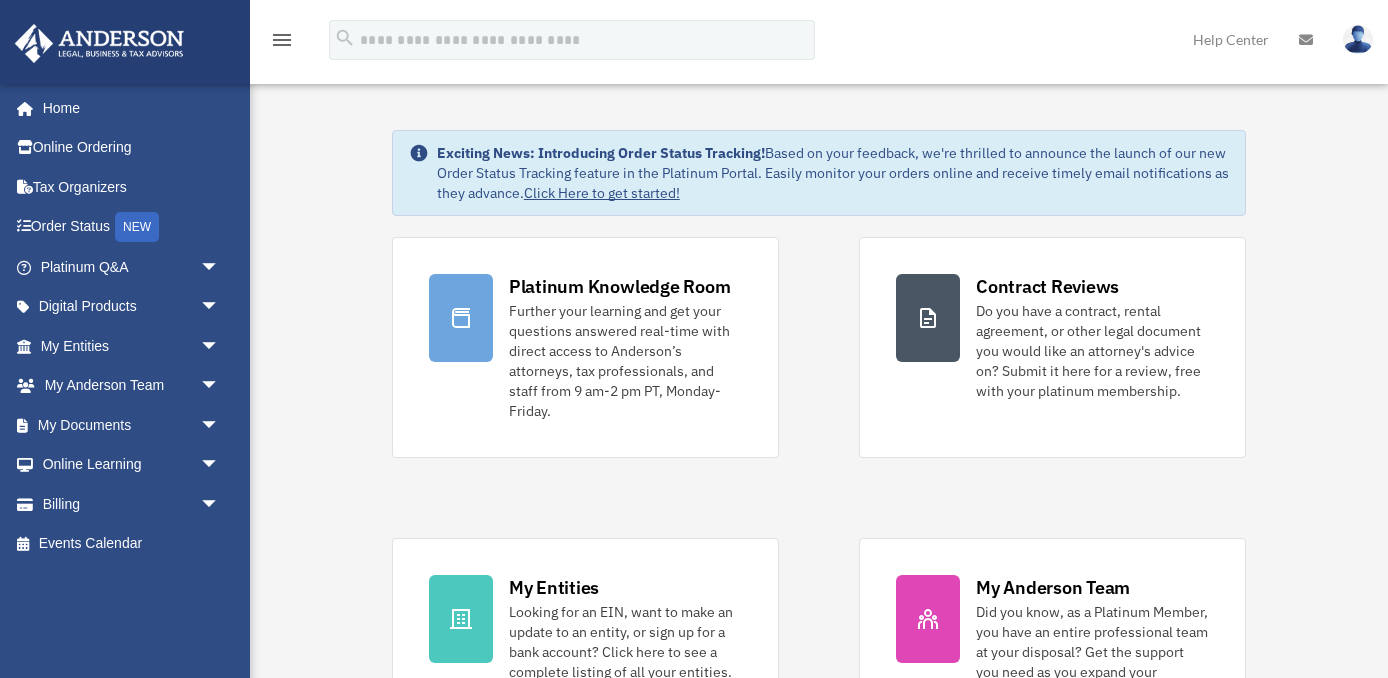 scroll, scrollTop: 0, scrollLeft: 0, axis: both 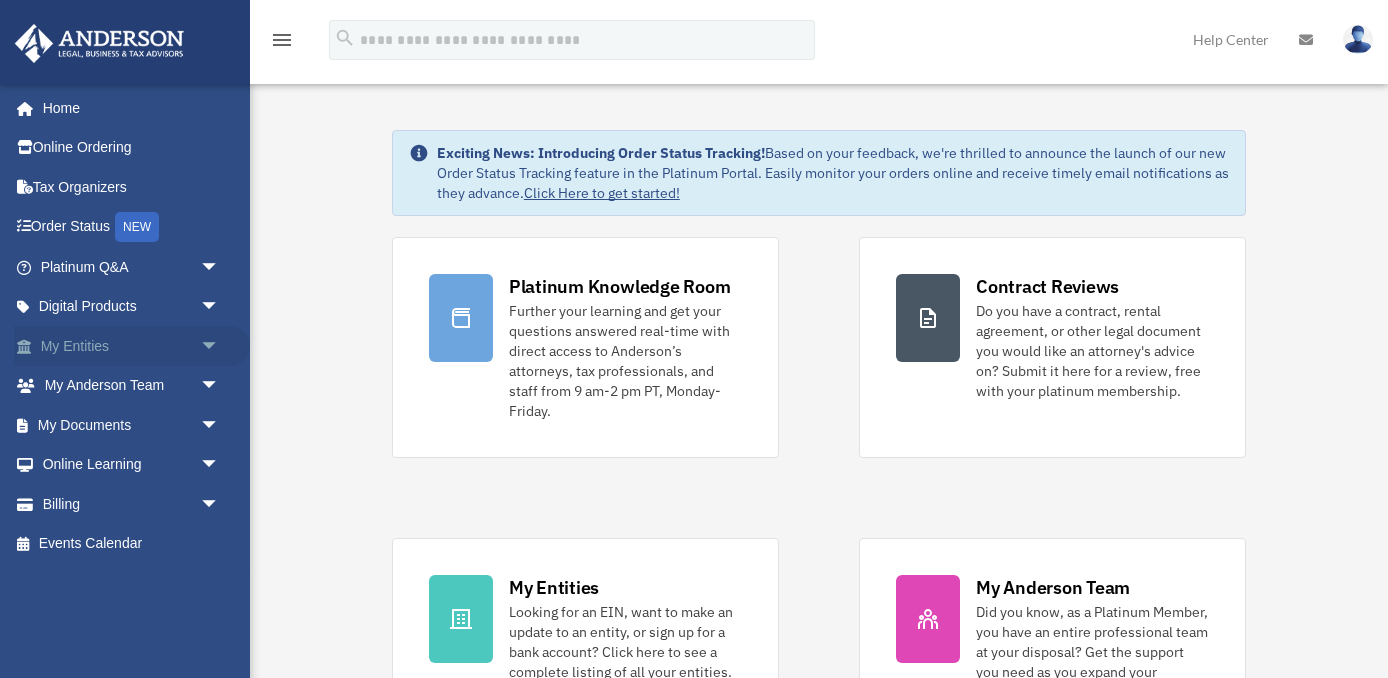 click on "arrow_drop_down" at bounding box center [220, 346] 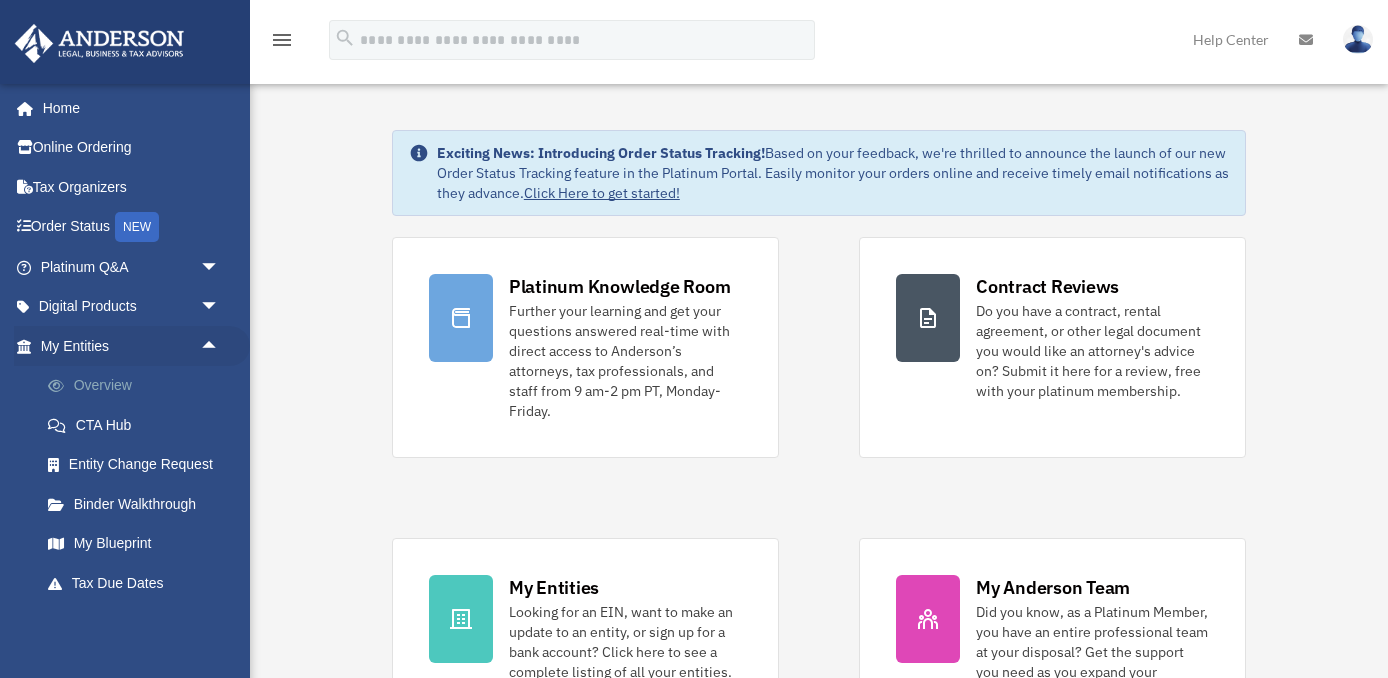 click on "Overview" at bounding box center (139, 386) 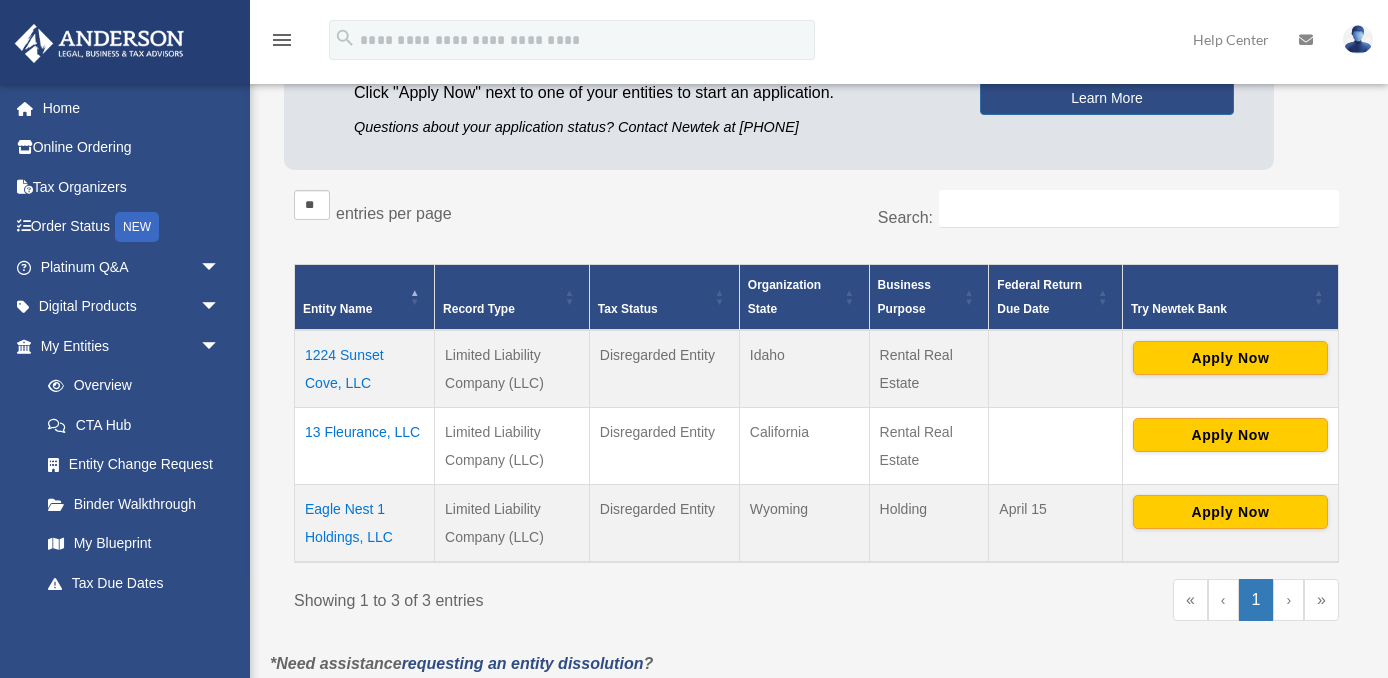 scroll, scrollTop: 238, scrollLeft: 0, axis: vertical 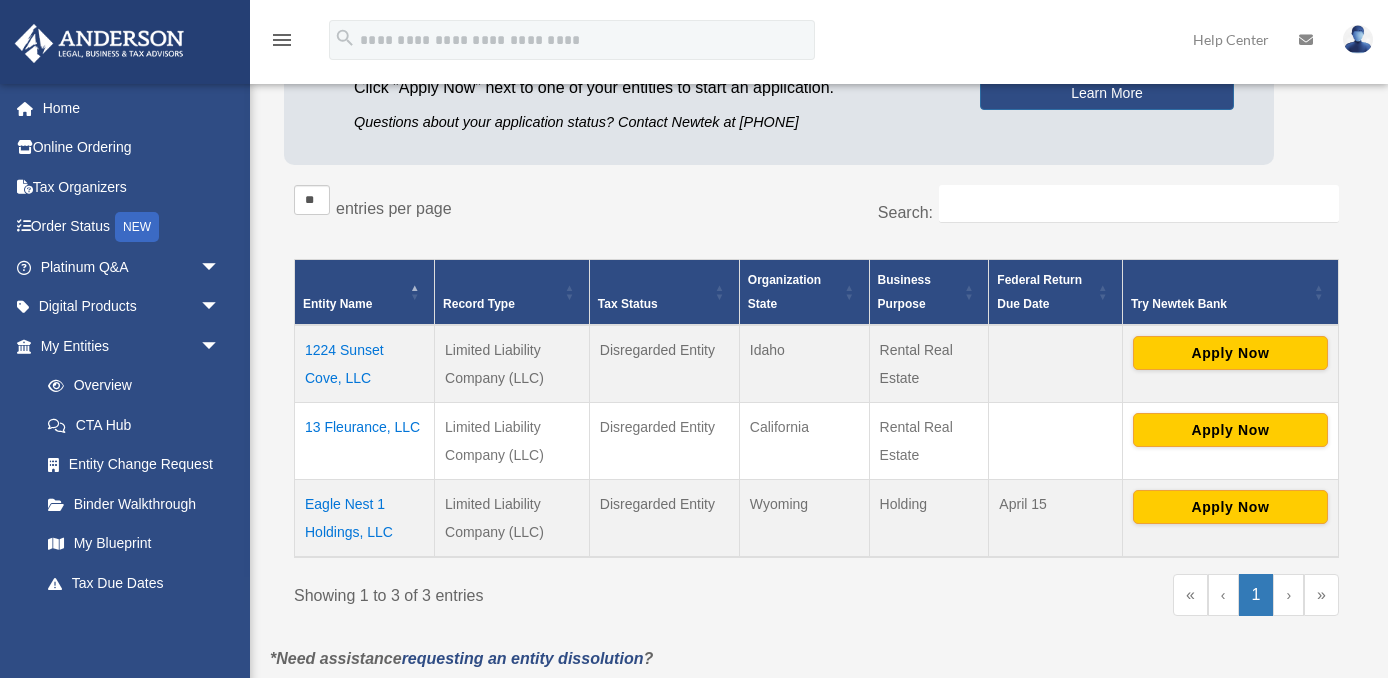 click on "13 Fleurance, LLC" at bounding box center (365, 440) 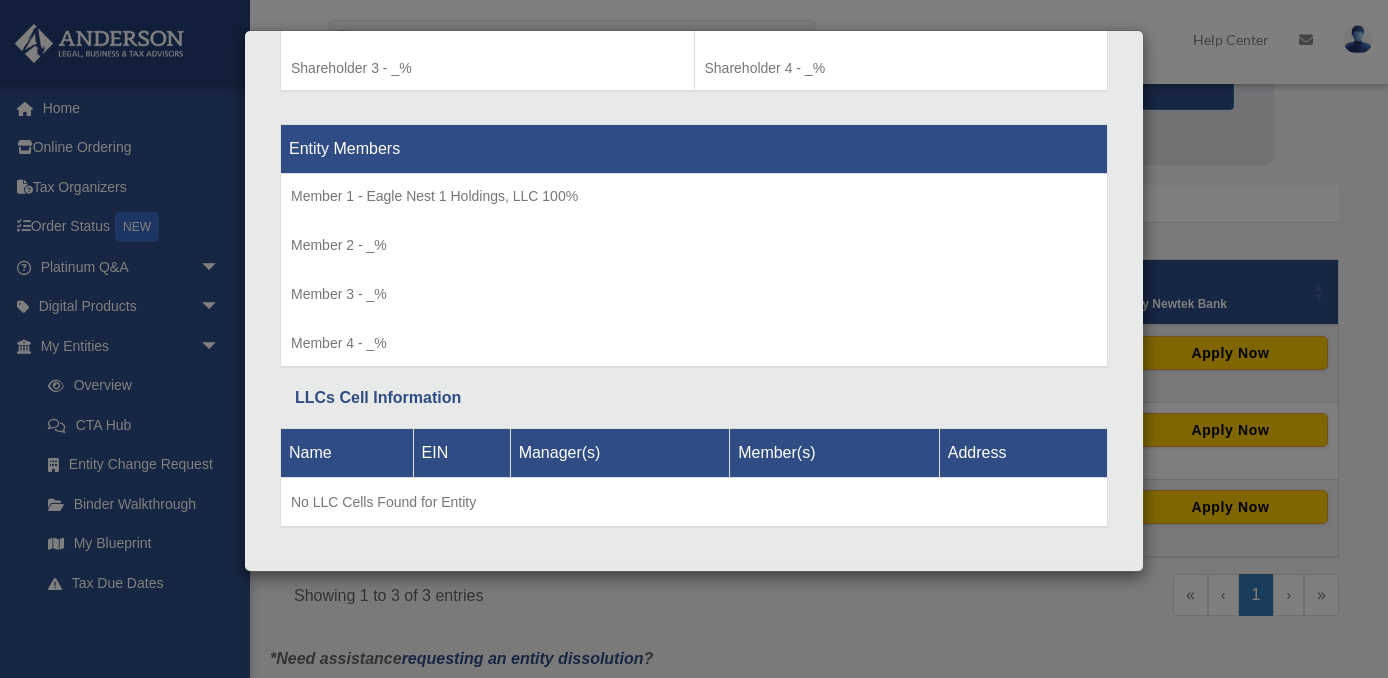 scroll, scrollTop: 1844, scrollLeft: 0, axis: vertical 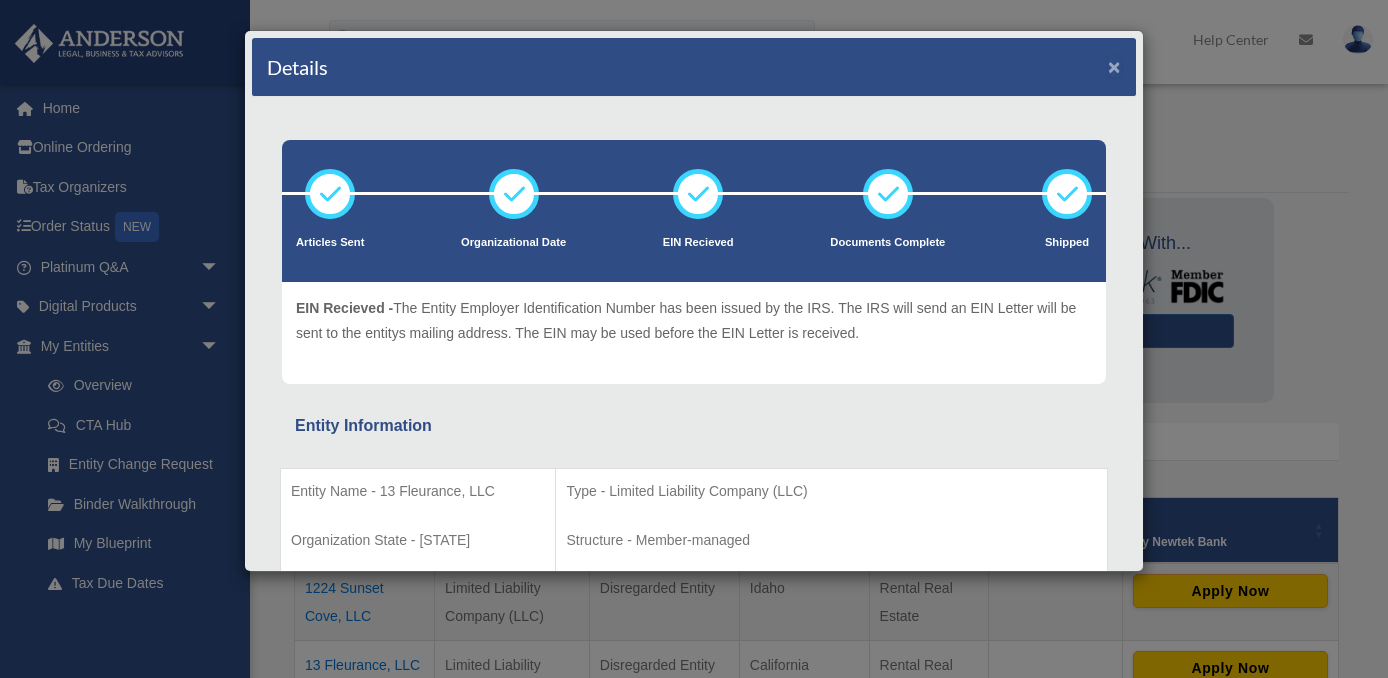click on "×" at bounding box center [1114, 66] 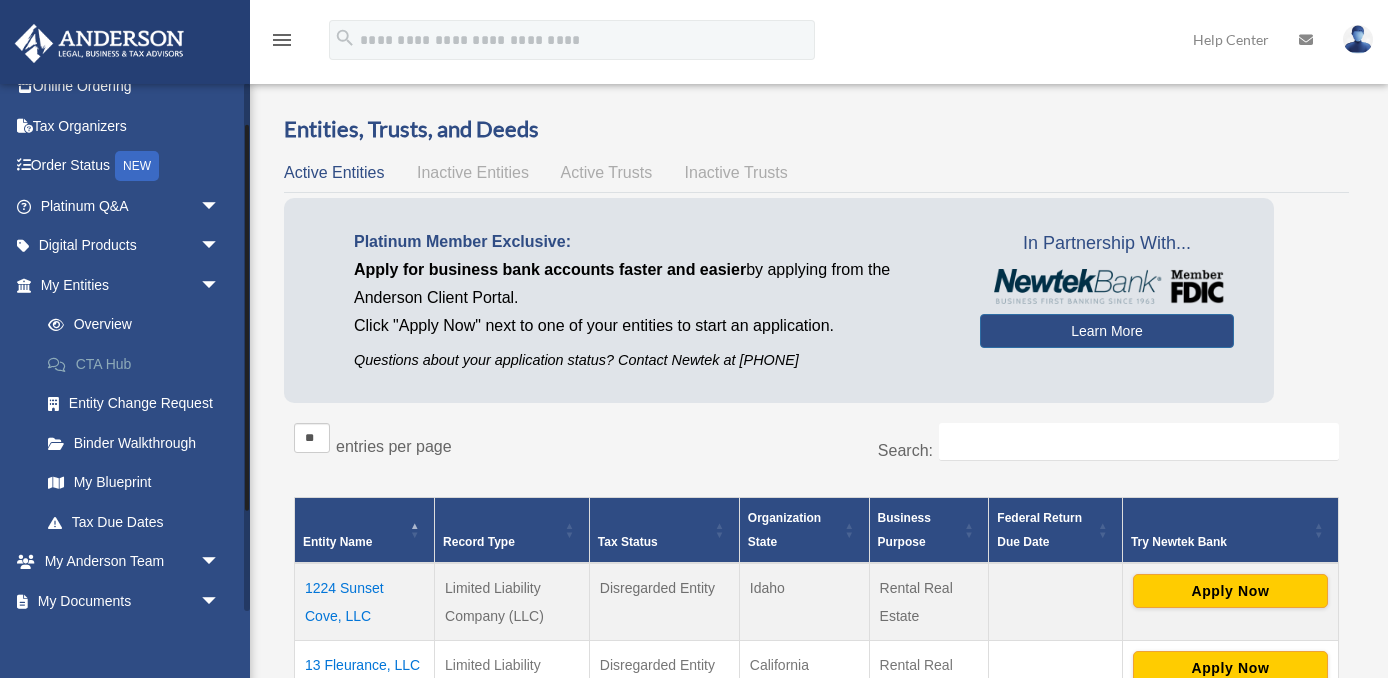 scroll, scrollTop: 63, scrollLeft: 0, axis: vertical 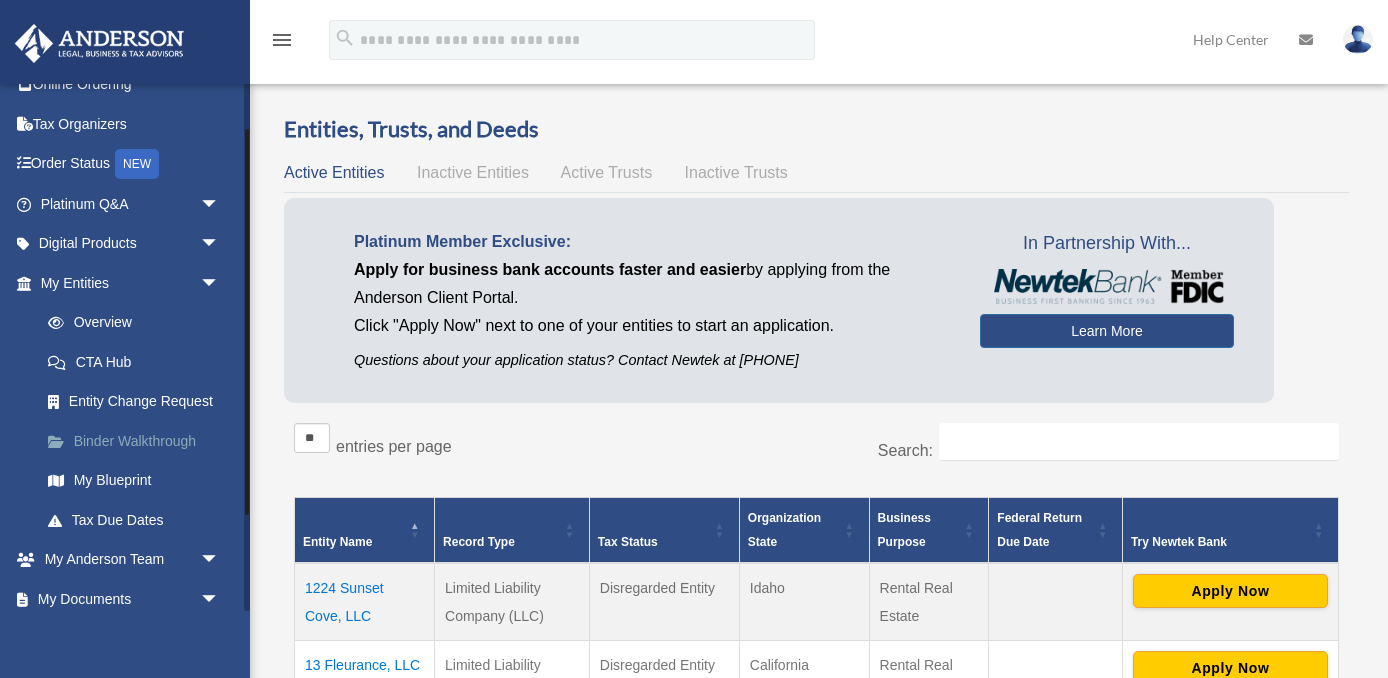 click on "Binder Walkthrough" at bounding box center [139, 441] 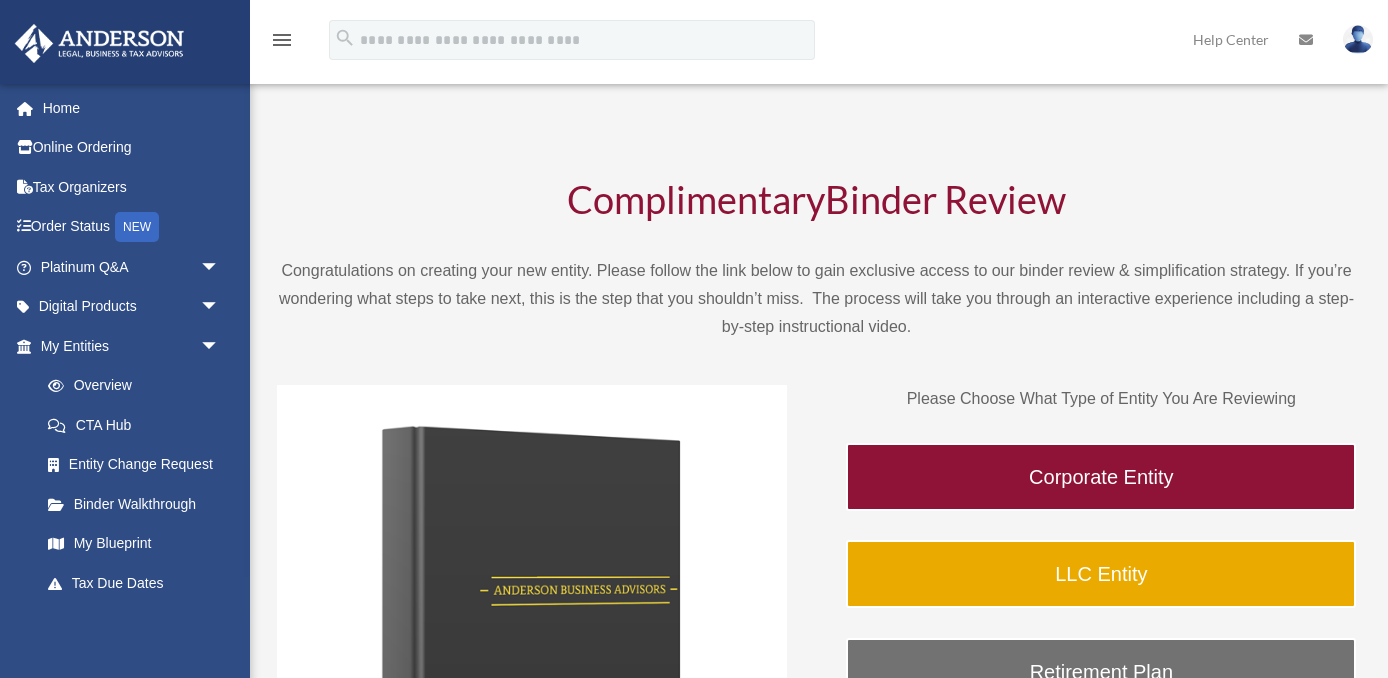 scroll, scrollTop: 0, scrollLeft: 0, axis: both 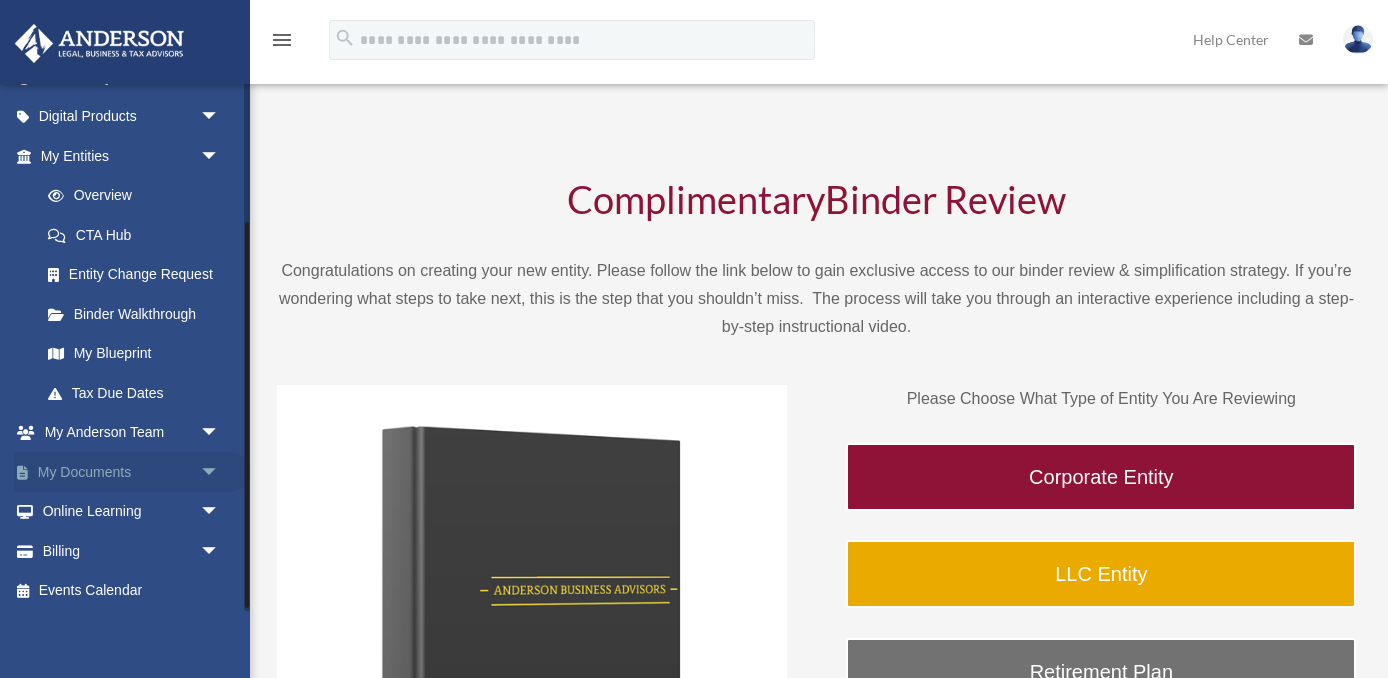 click on "arrow_drop_down" at bounding box center (220, 472) 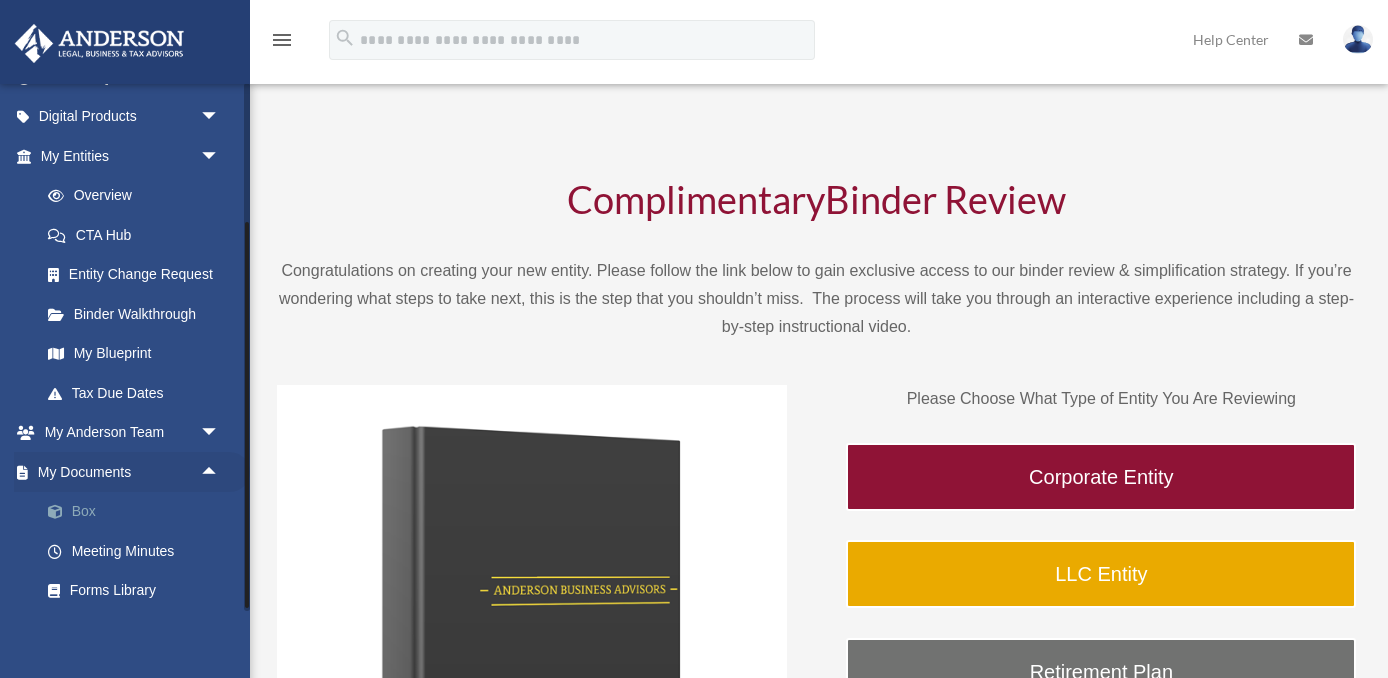click on "Box" at bounding box center (139, 512) 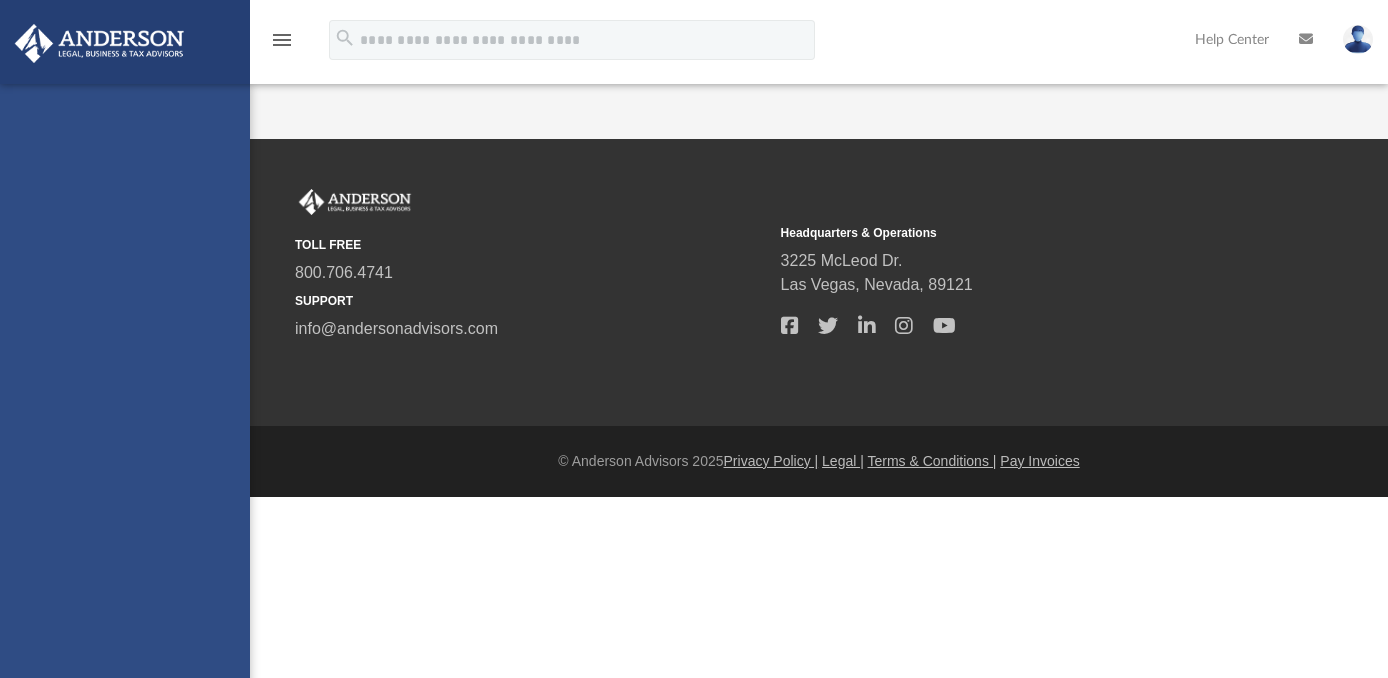 scroll, scrollTop: 0, scrollLeft: 0, axis: both 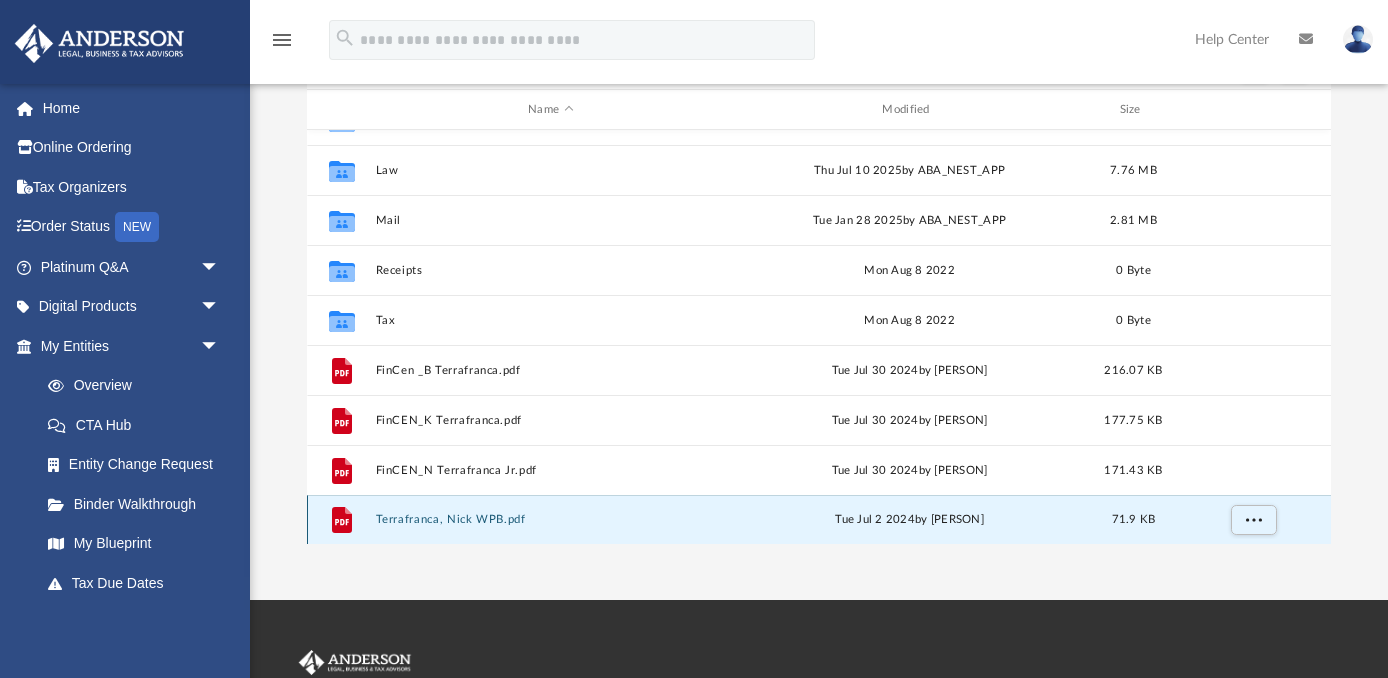 click on "Terrafranca, Nick WPB.pdf" at bounding box center [550, 519] 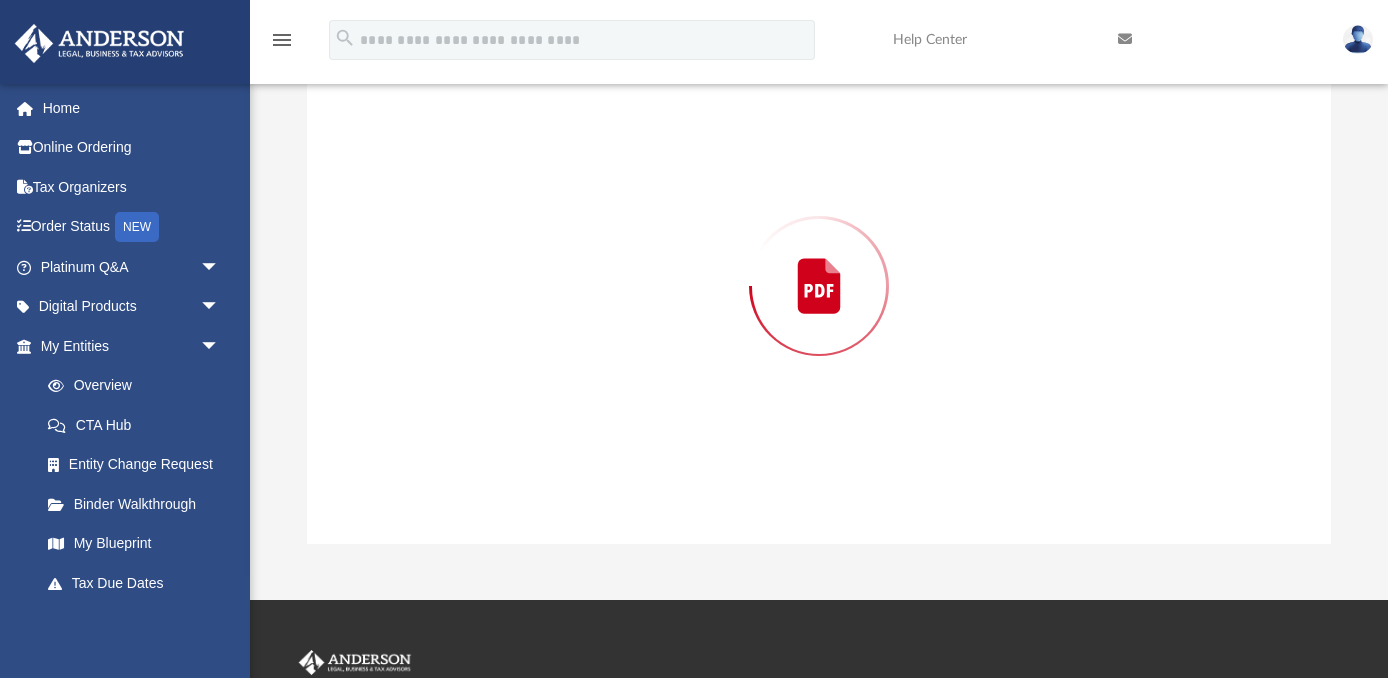 scroll, scrollTop: 188, scrollLeft: 0, axis: vertical 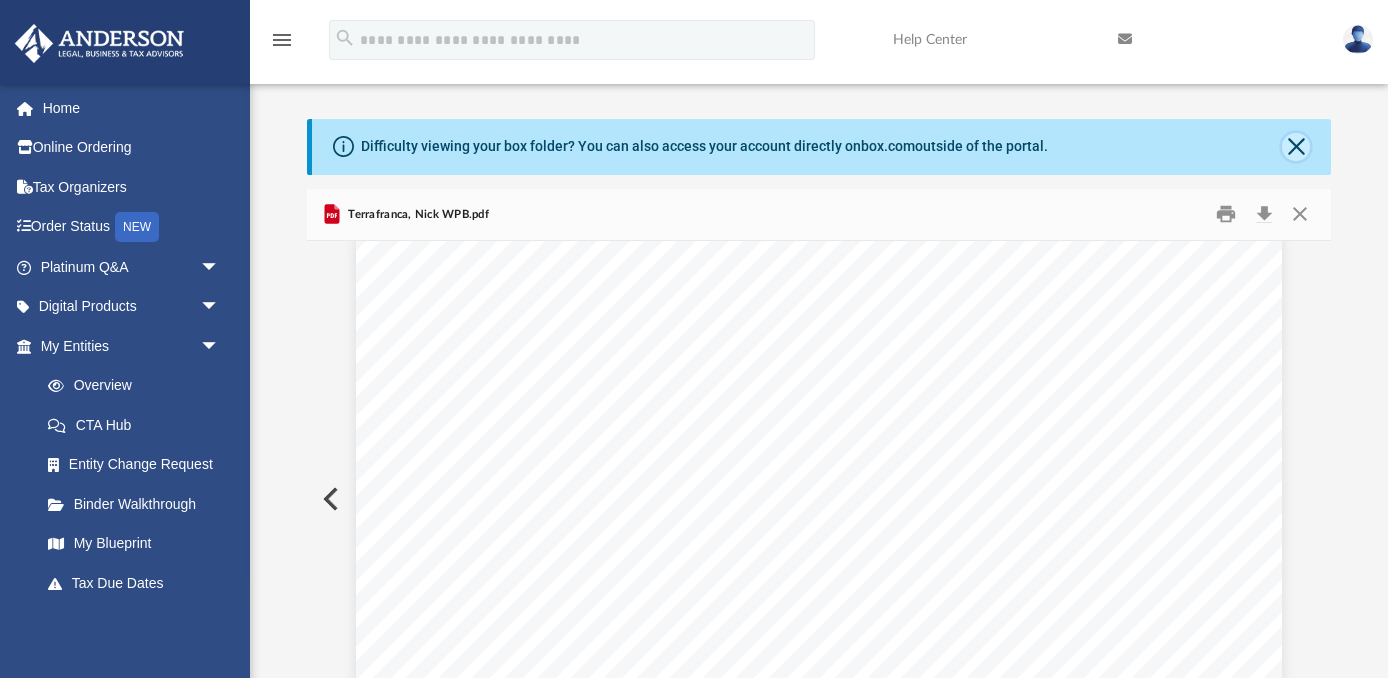 click 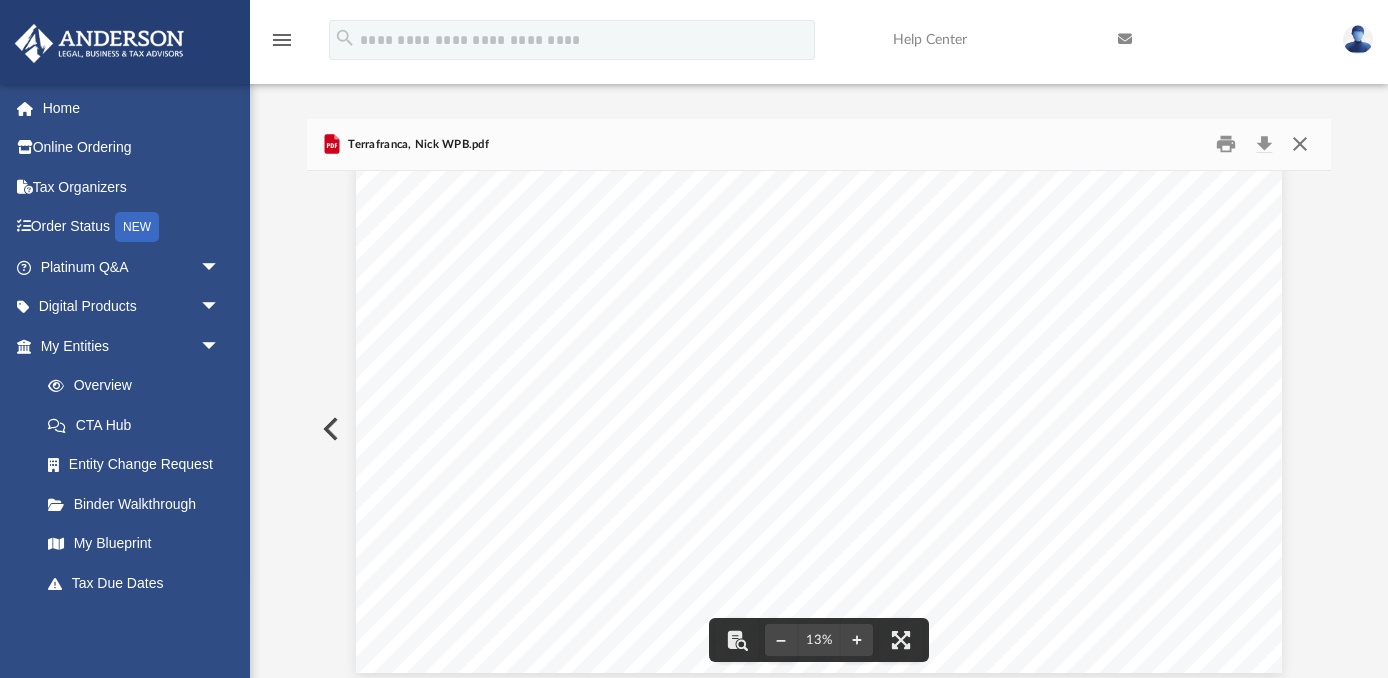 click at bounding box center (1300, 144) 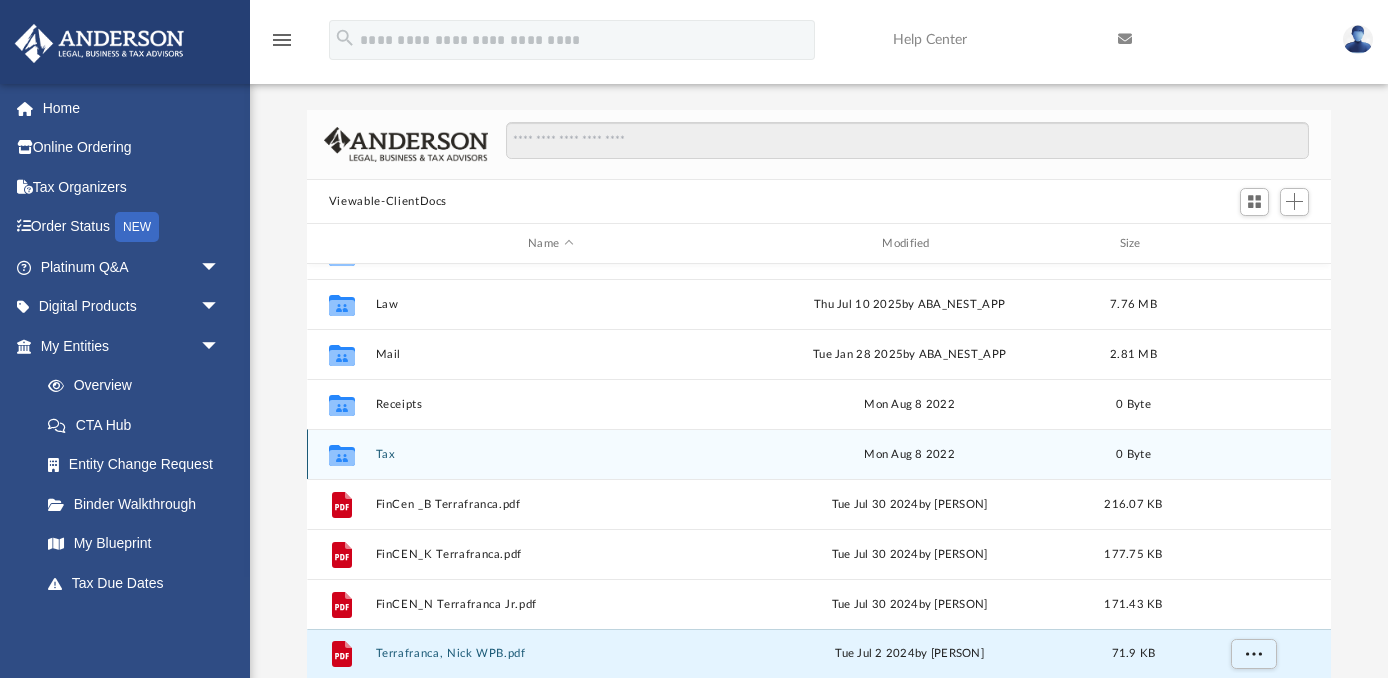 scroll, scrollTop: 0, scrollLeft: 0, axis: both 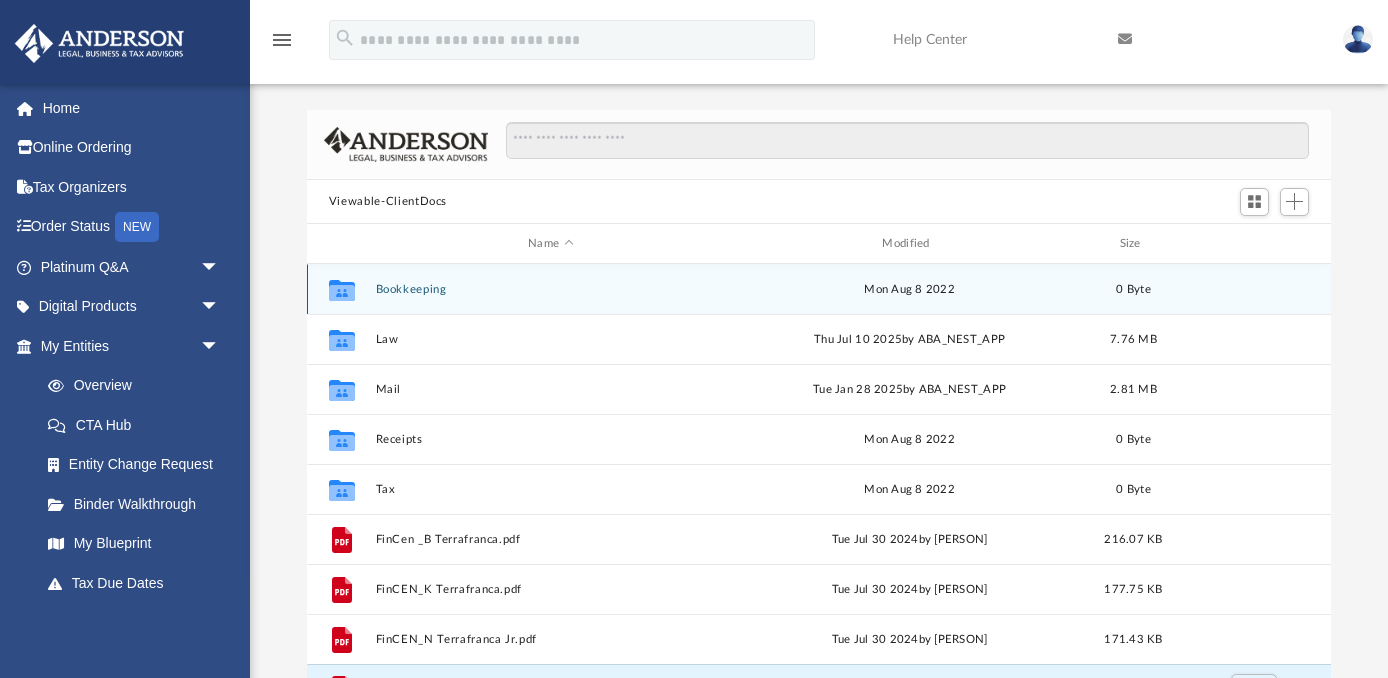 click 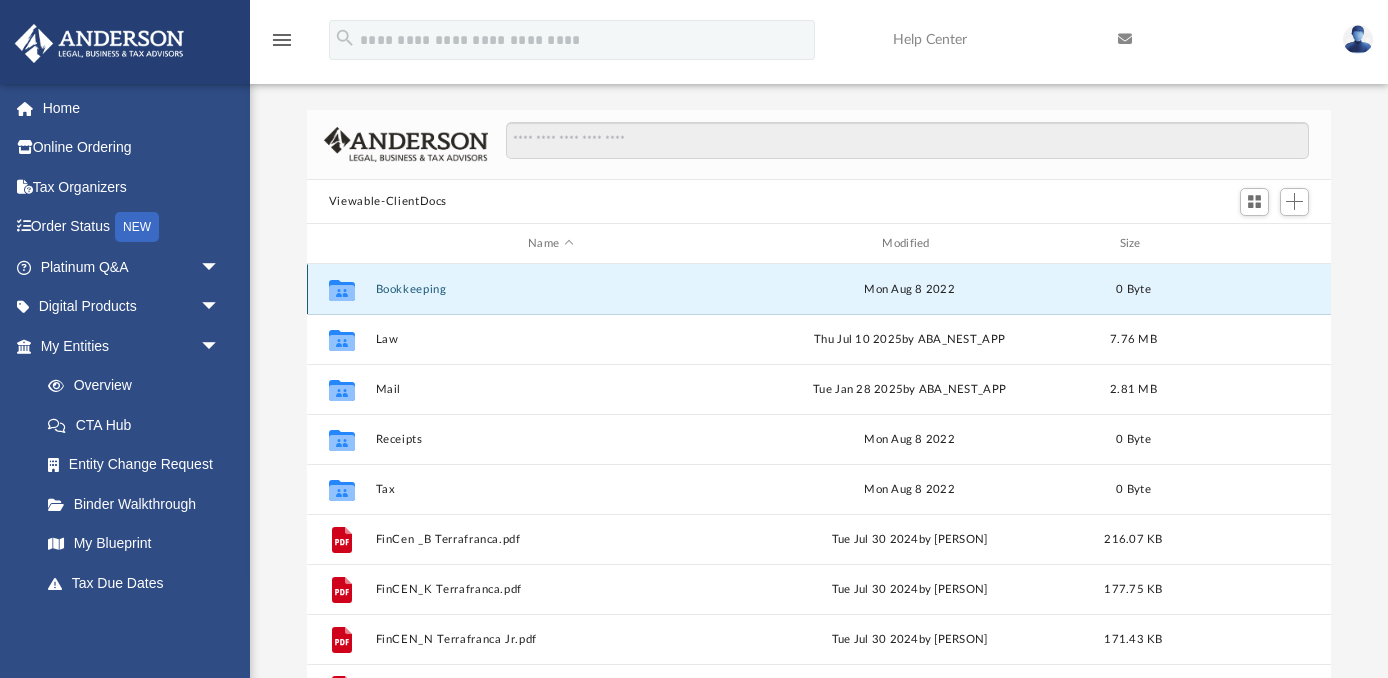 click on "Bookkeeping" at bounding box center (550, 289) 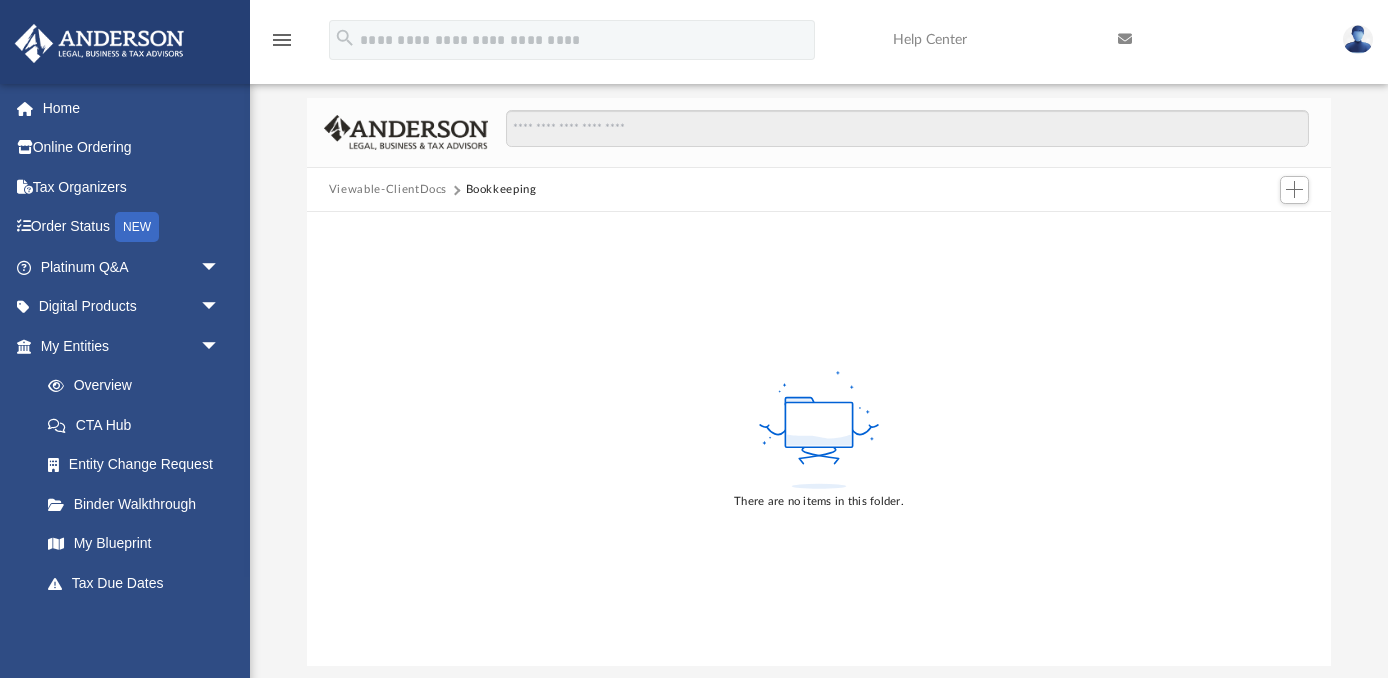 scroll, scrollTop: 0, scrollLeft: 0, axis: both 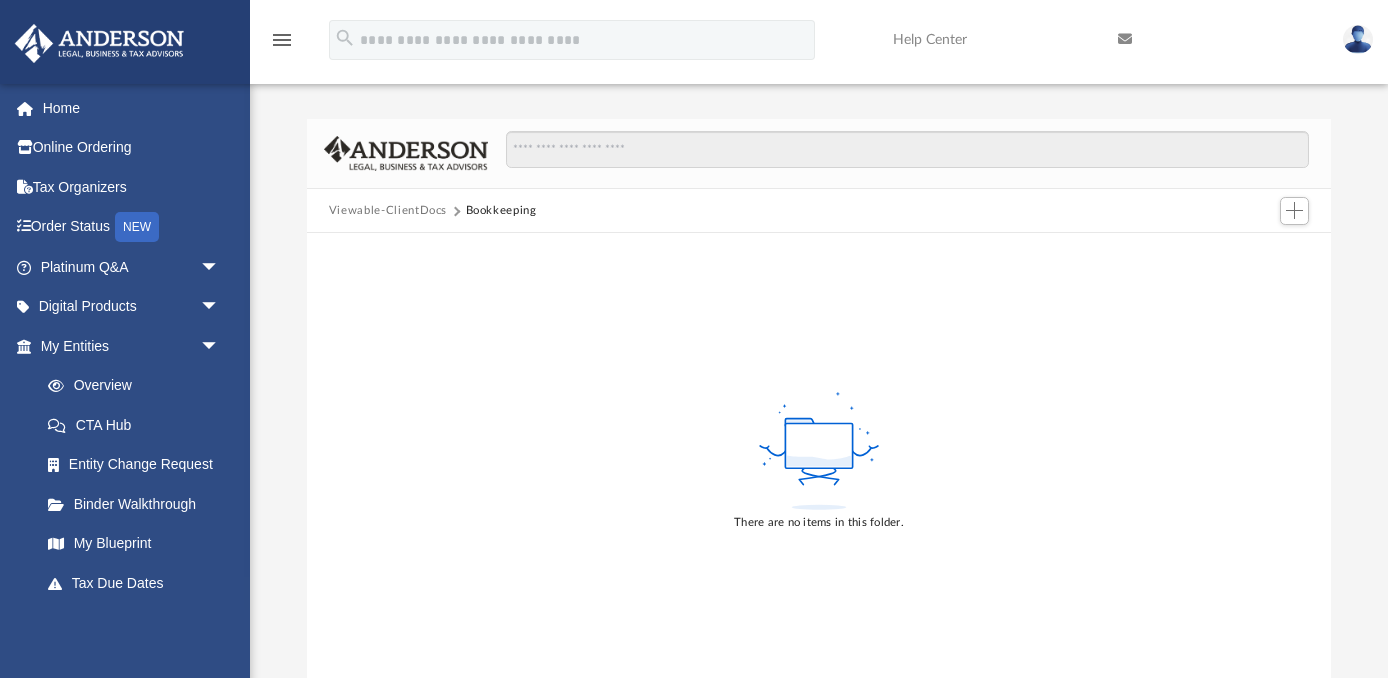 click on "Viewable-ClientDocs" at bounding box center [388, 211] 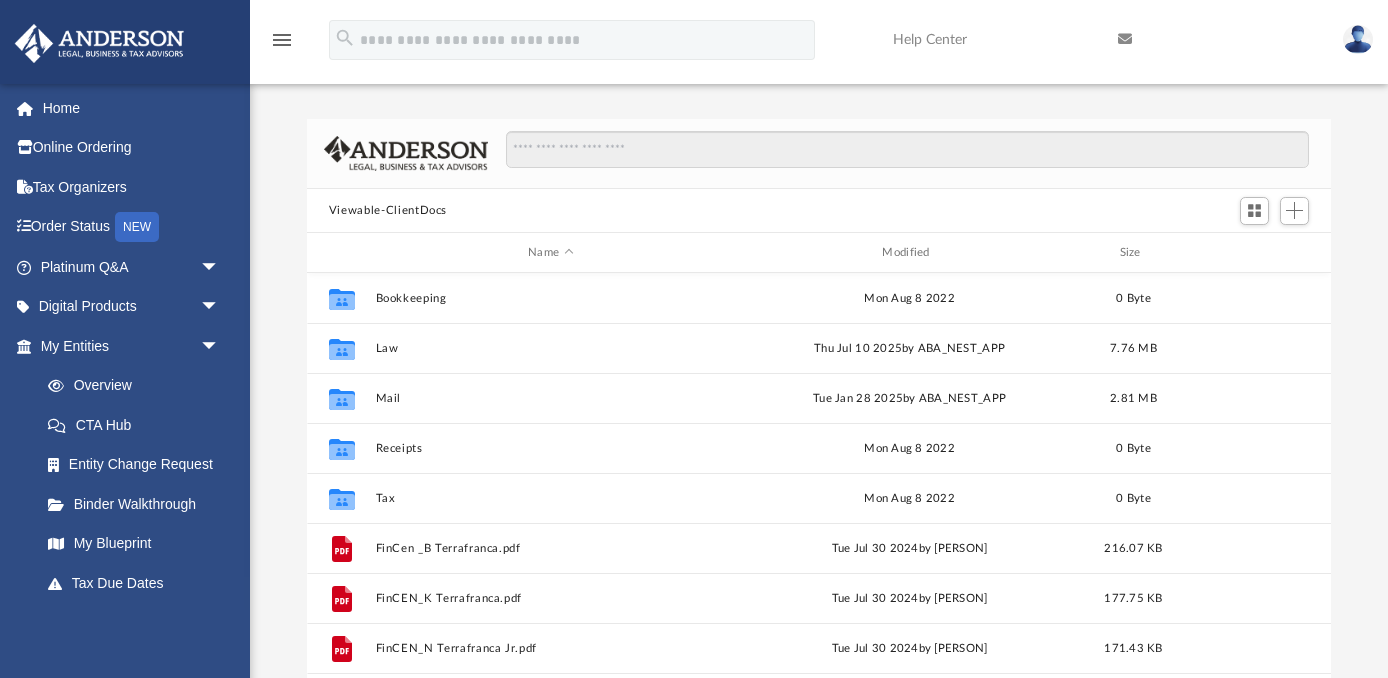 scroll, scrollTop: 1, scrollLeft: 1, axis: both 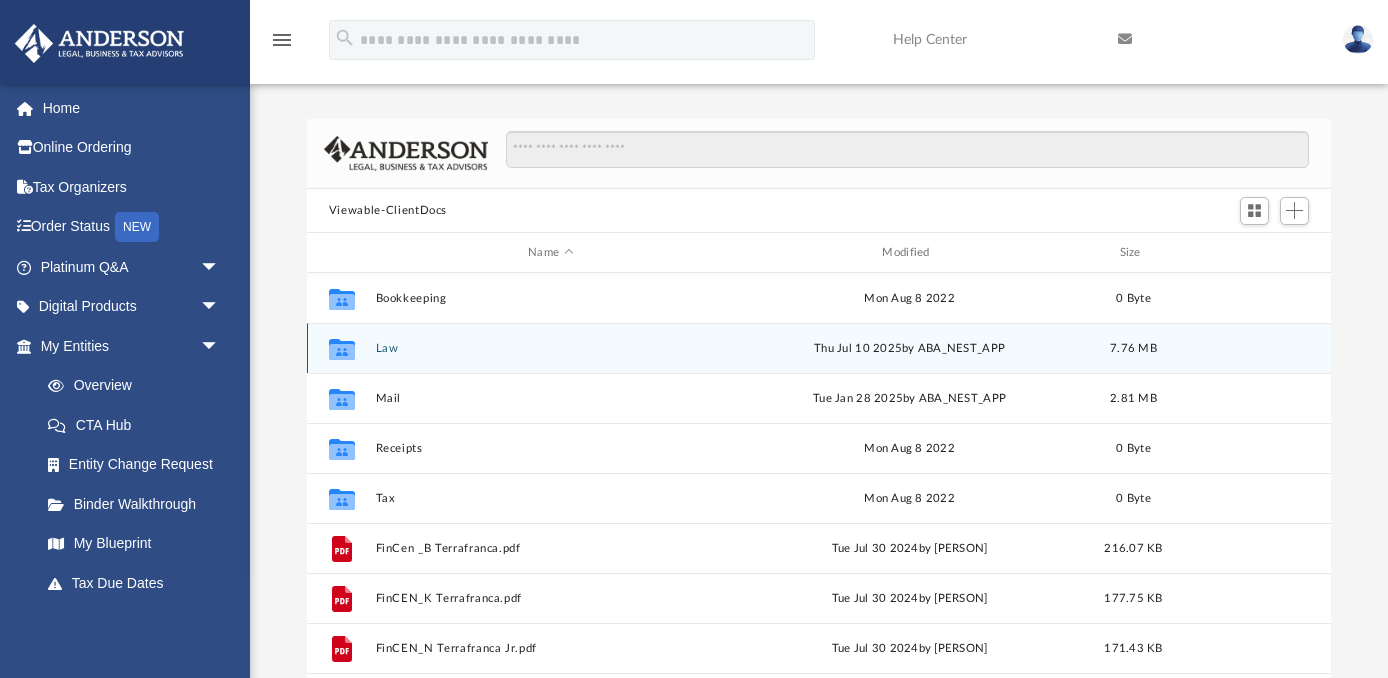 click on "Law" at bounding box center [550, 348] 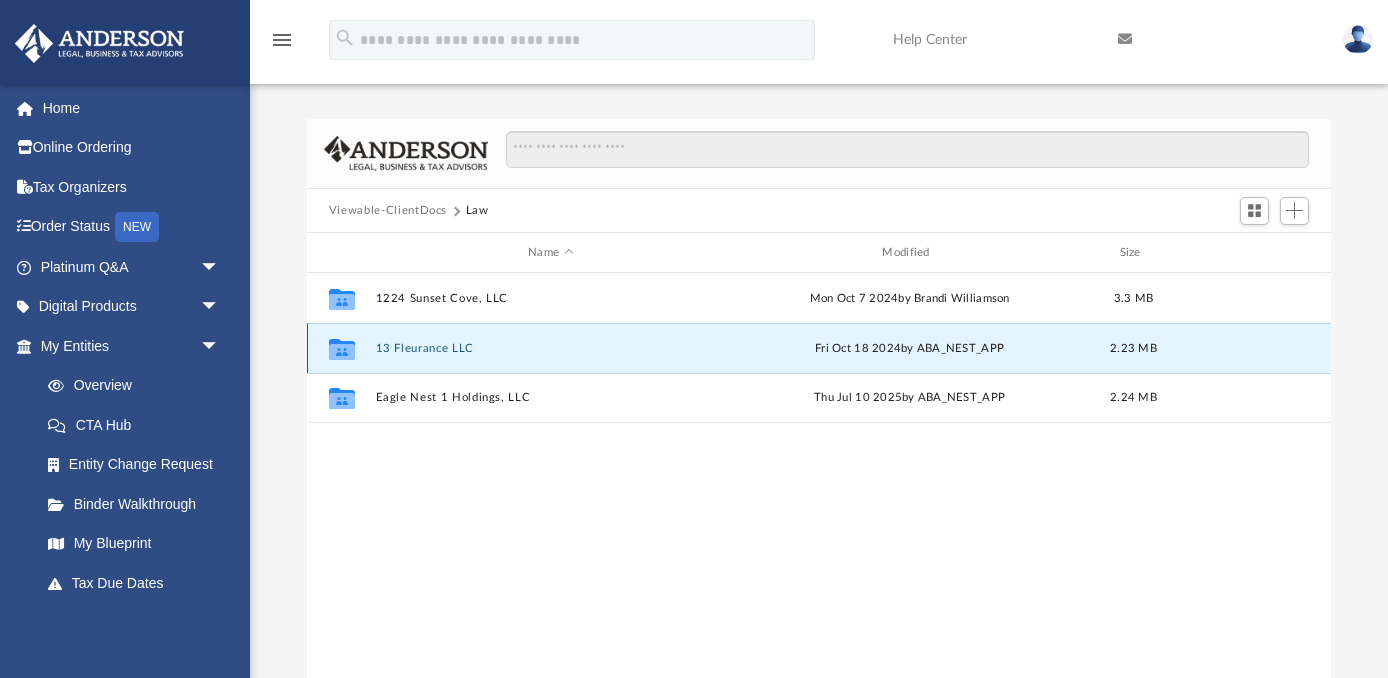 click on "13 Fleurance LLC" at bounding box center (550, 348) 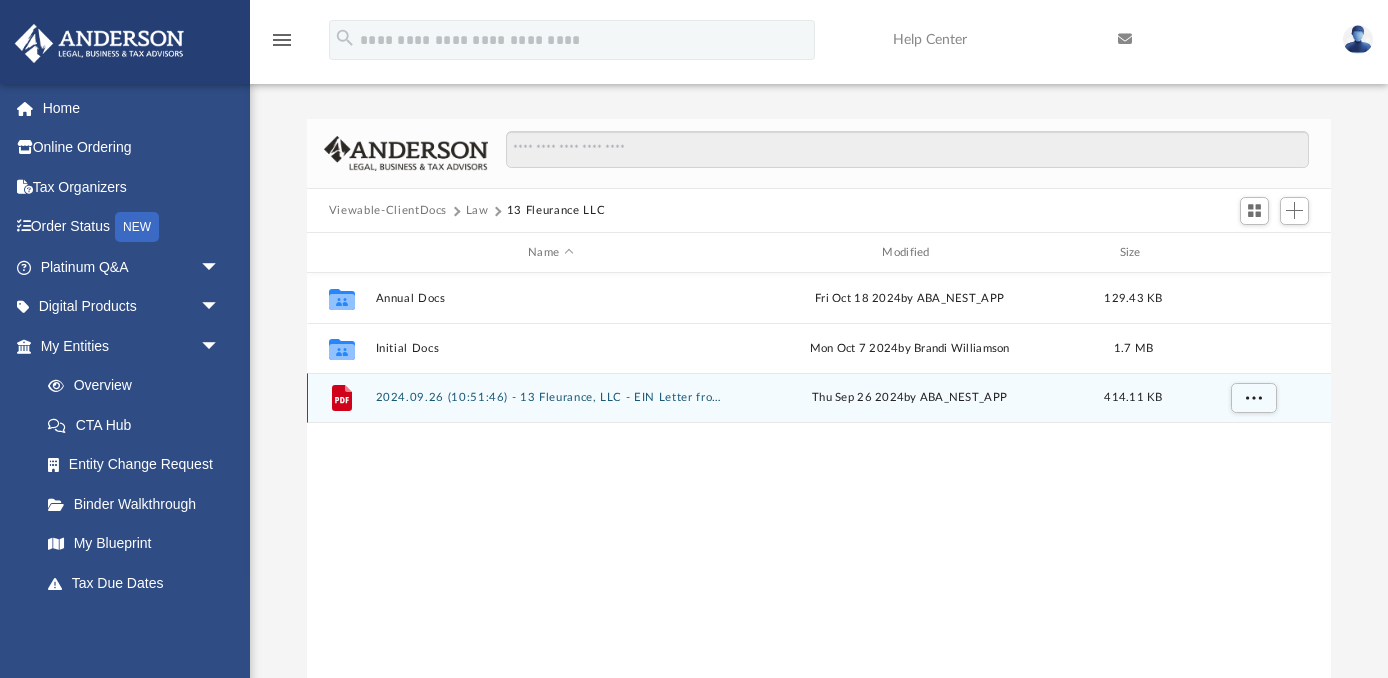 click on "2024.09.26 (10:51:46) - 13 Fleurance, LLC - EIN Letter from IRS.pdf" at bounding box center [550, 397] 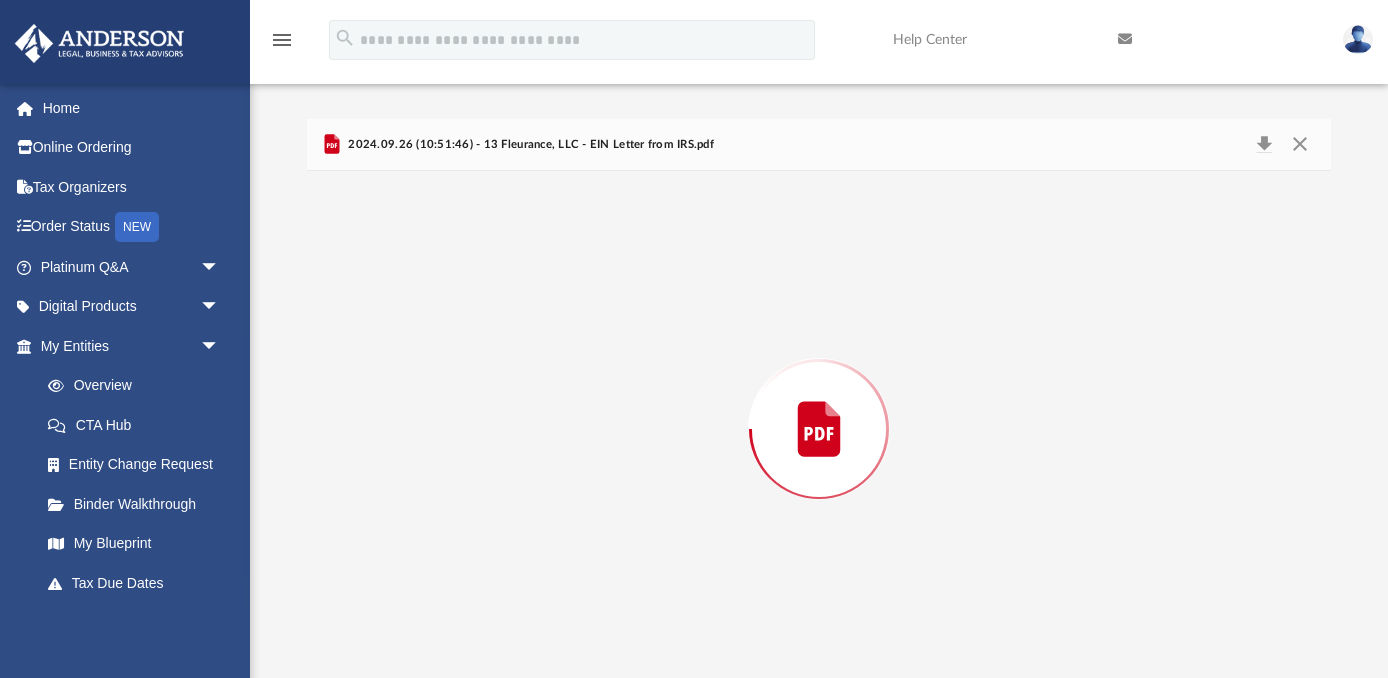 scroll, scrollTop: 9, scrollLeft: 0, axis: vertical 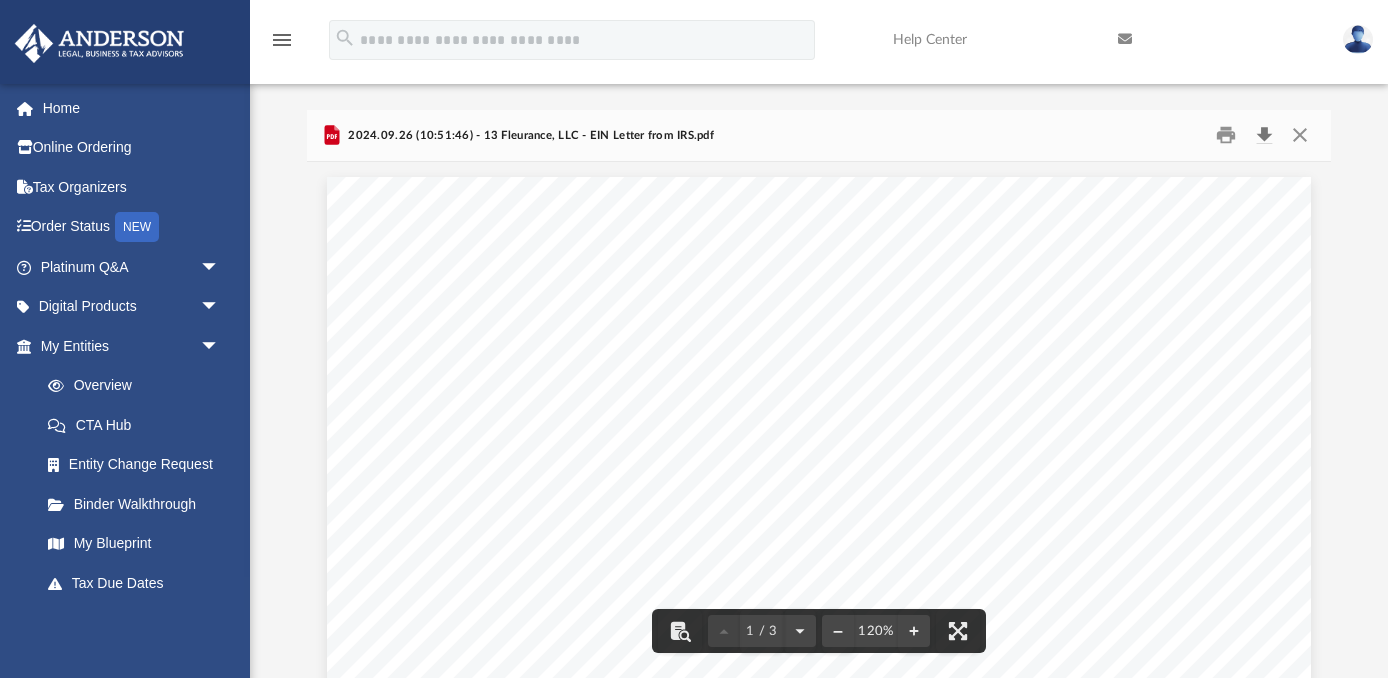 click at bounding box center (1264, 135) 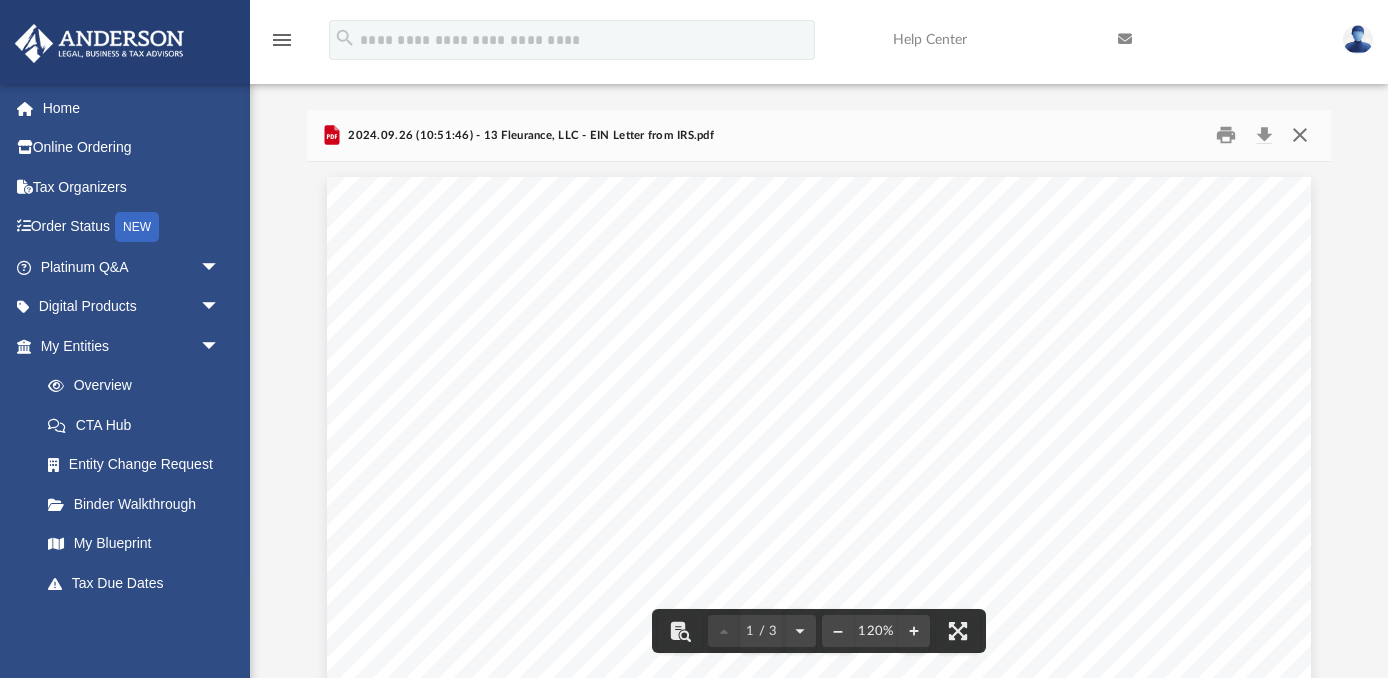 click at bounding box center (1300, 135) 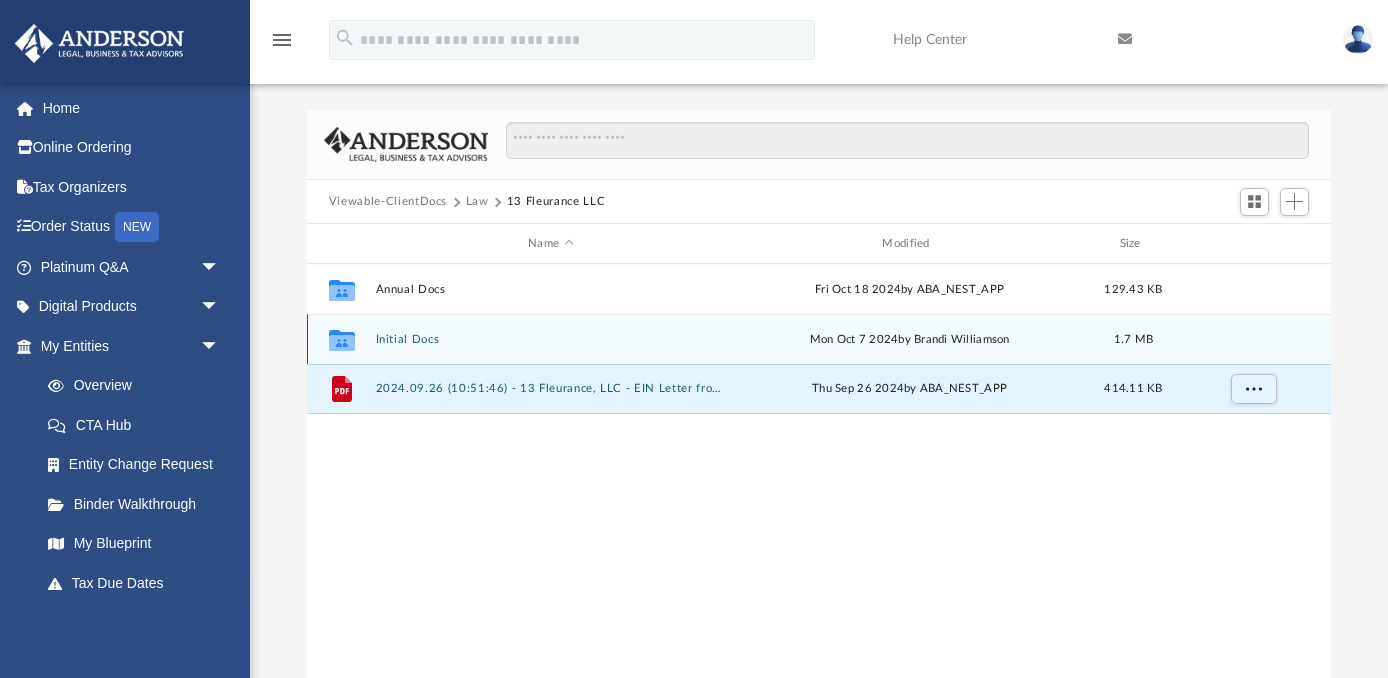 click on "Initial Docs" at bounding box center (550, 339) 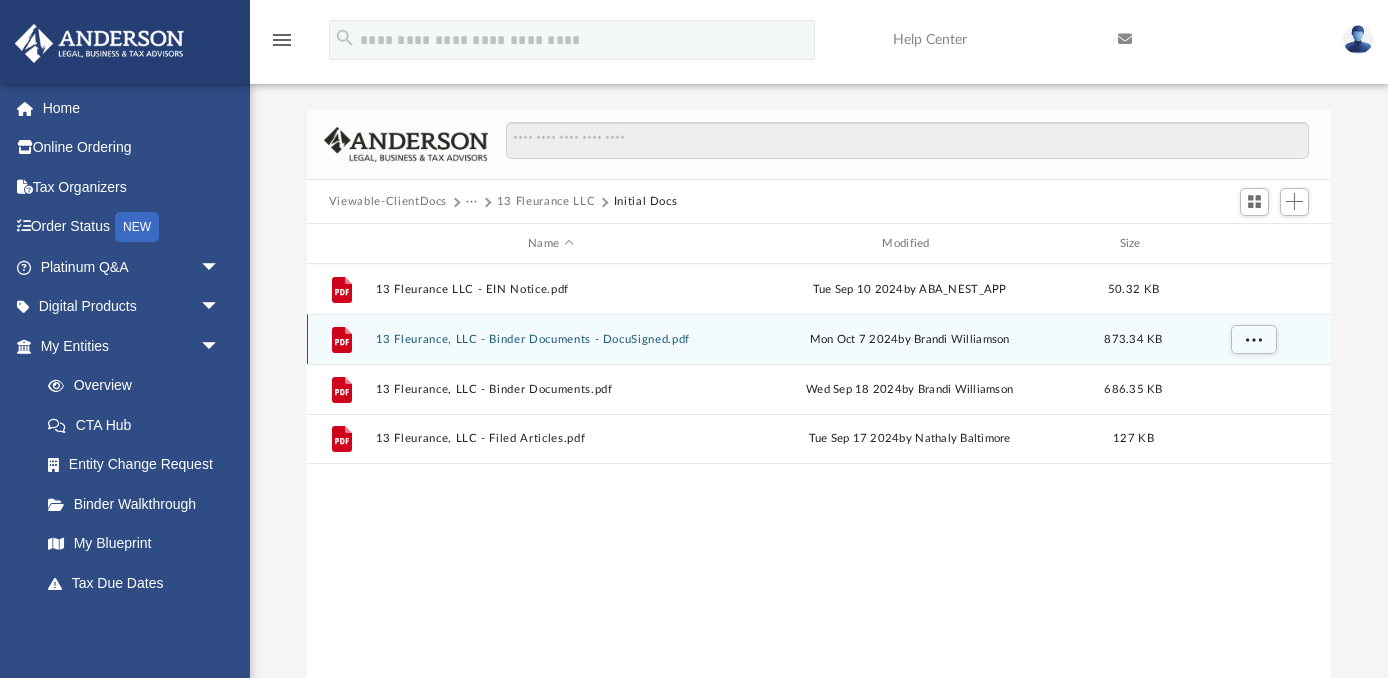click on "13 Fleurance, LLC - Binder Documents - DocuSigned.pdf" at bounding box center [550, 339] 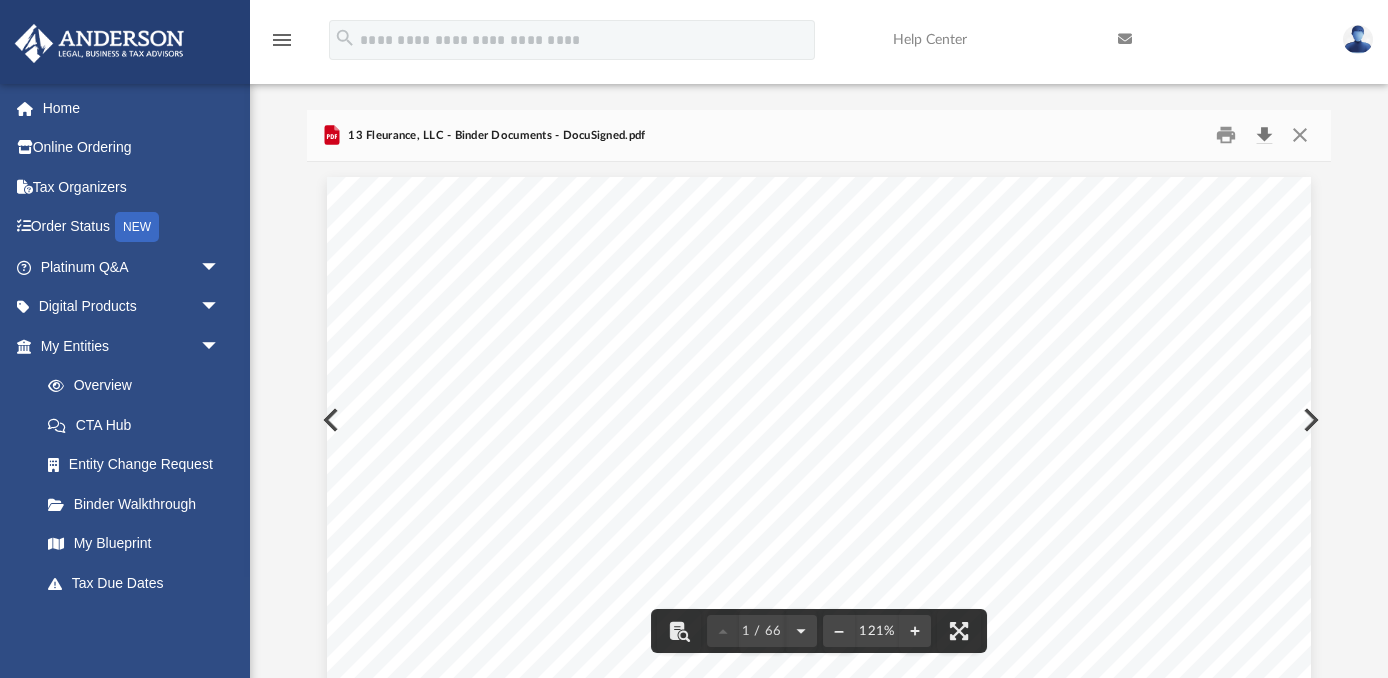 click at bounding box center (1264, 135) 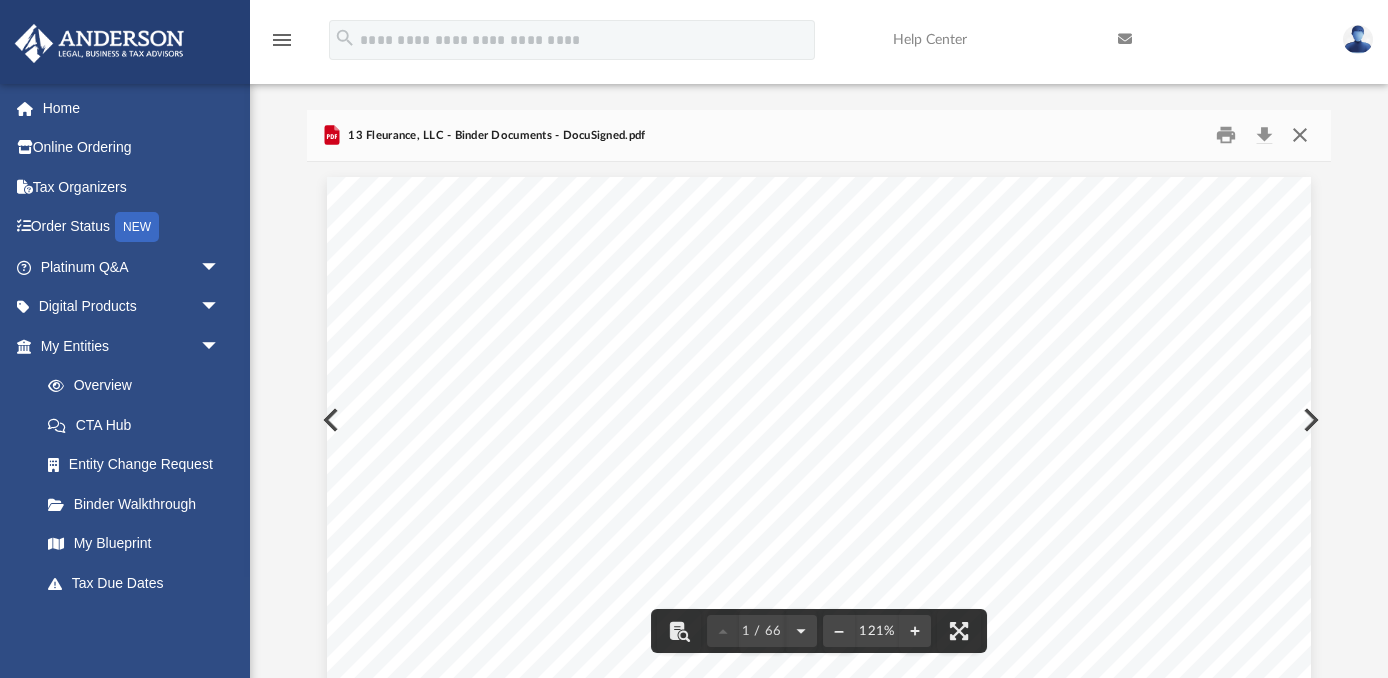 click at bounding box center [1300, 135] 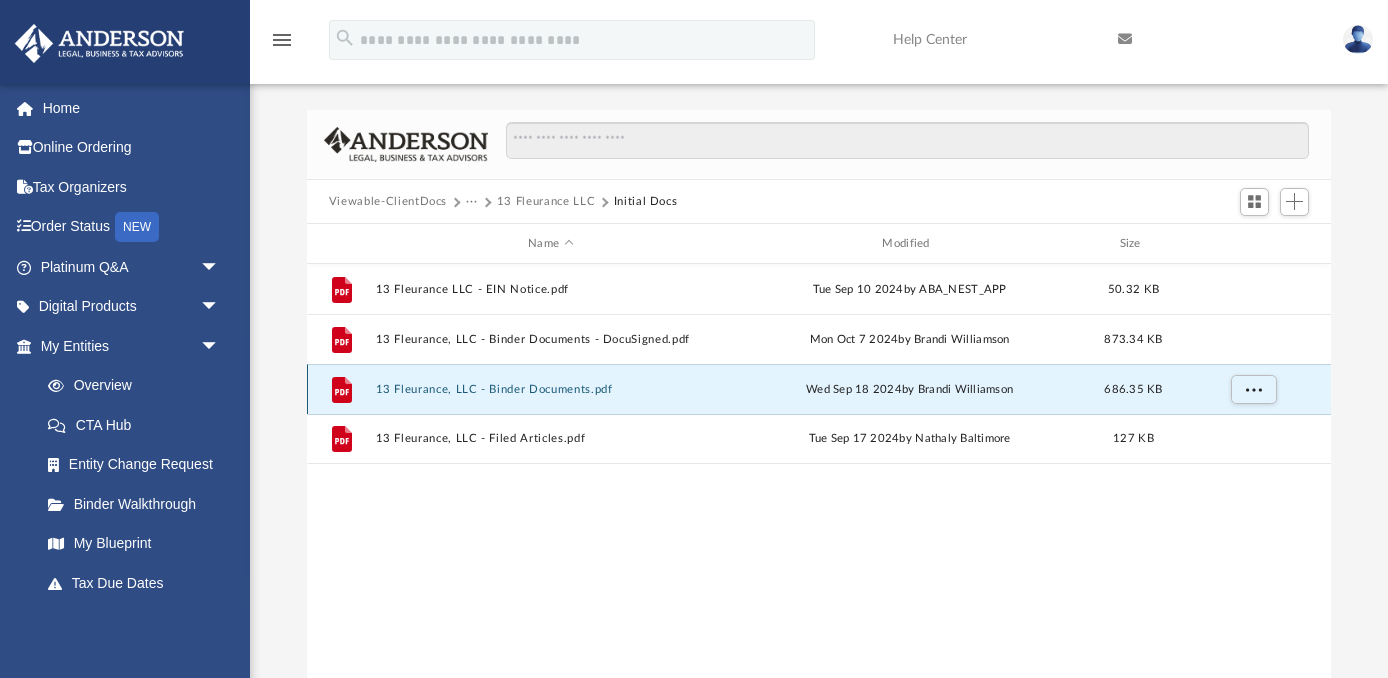 click on "13 Fleurance, LLC - Binder Documents.pdf" at bounding box center (550, 389) 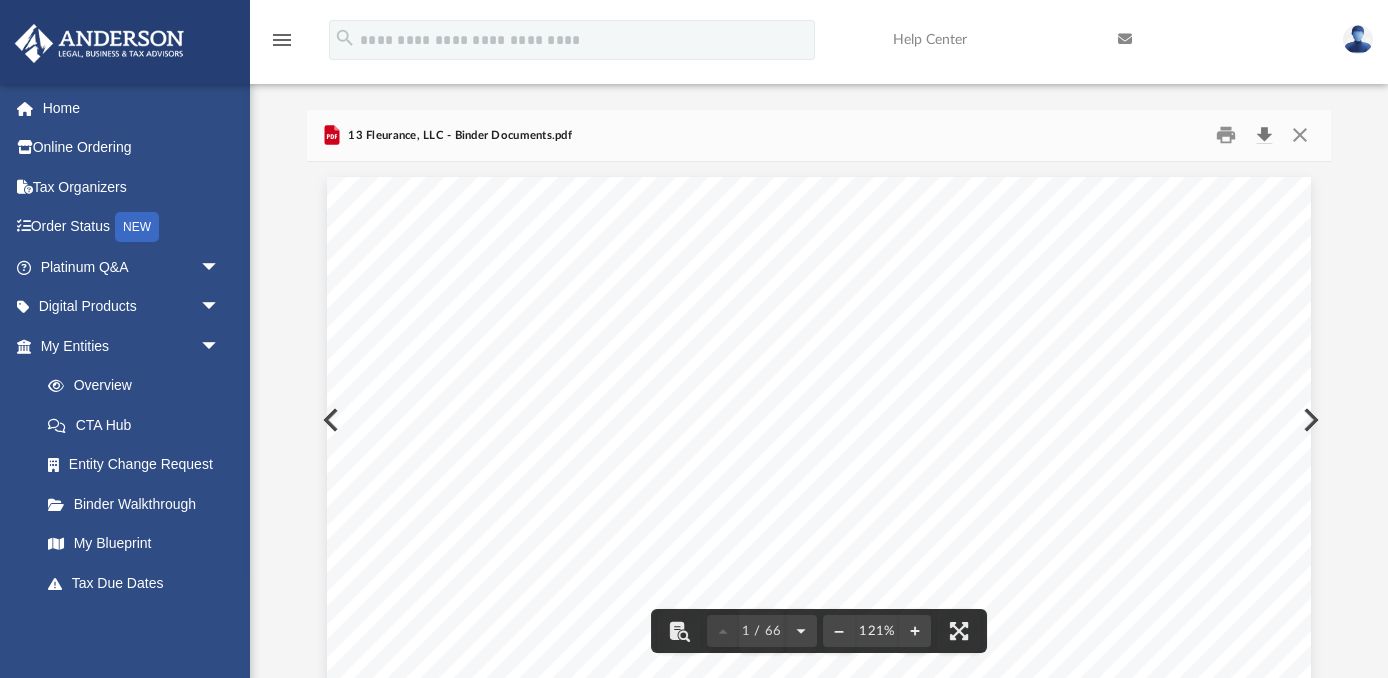 click at bounding box center (1264, 135) 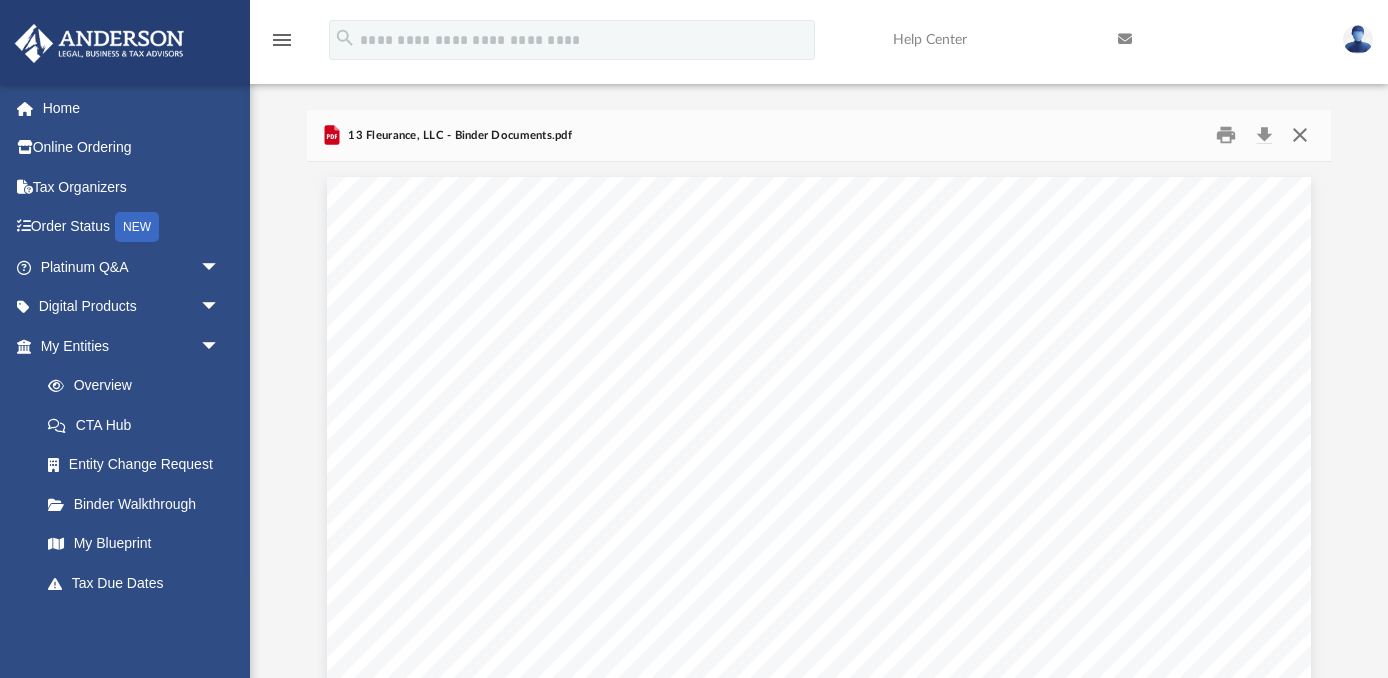 click at bounding box center (1300, 135) 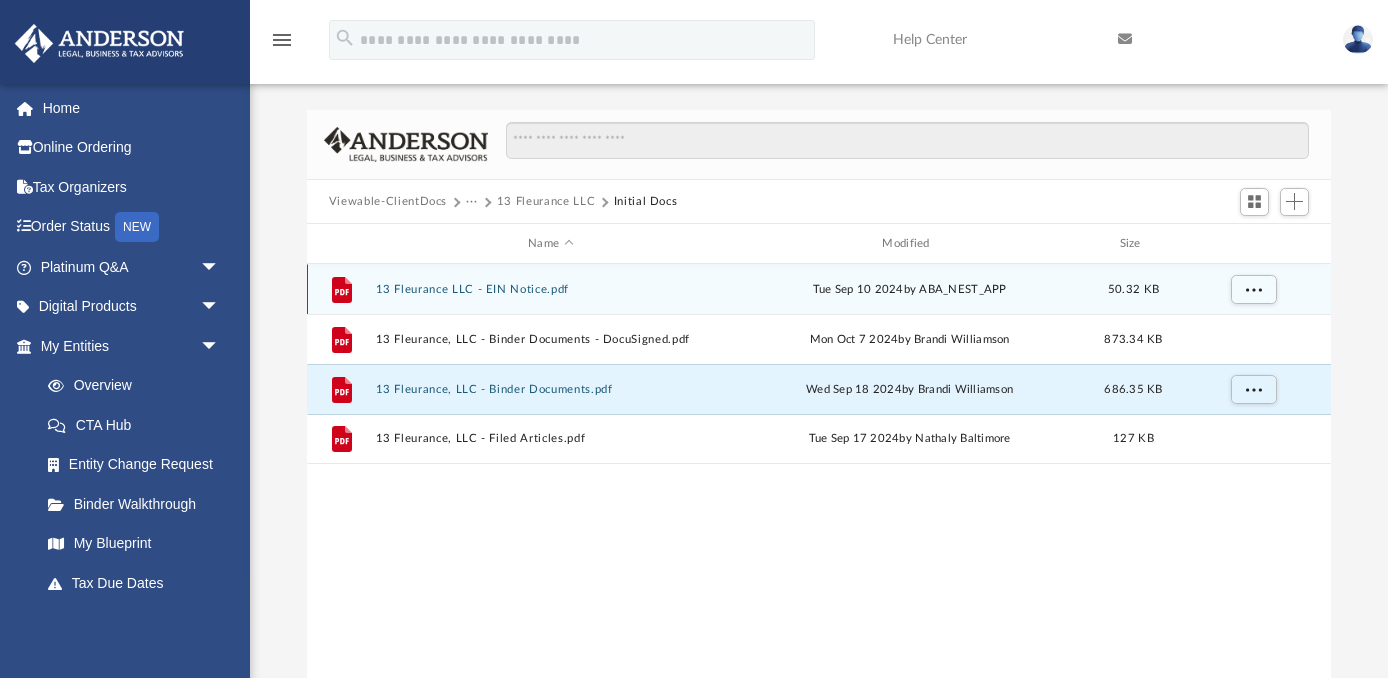 click on "13 Fleurance LLC - EIN Notice.pdf" at bounding box center (550, 289) 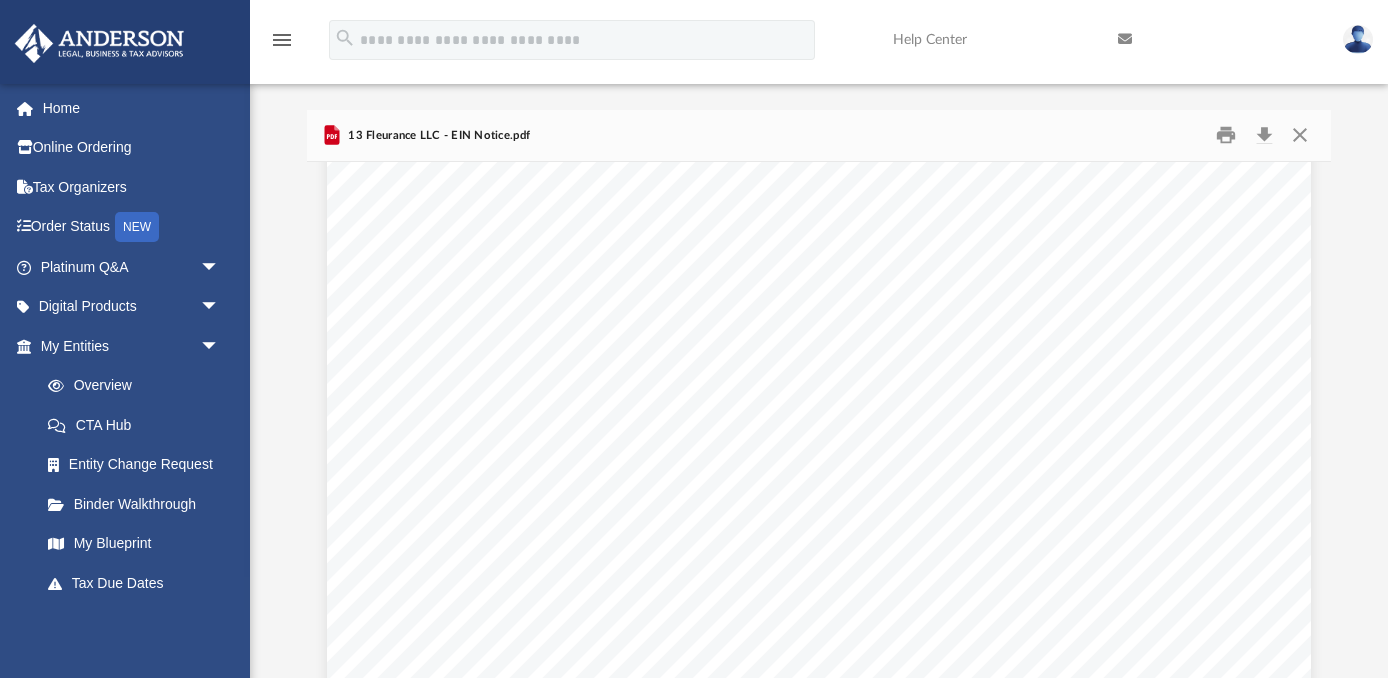 scroll, scrollTop: 0, scrollLeft: 0, axis: both 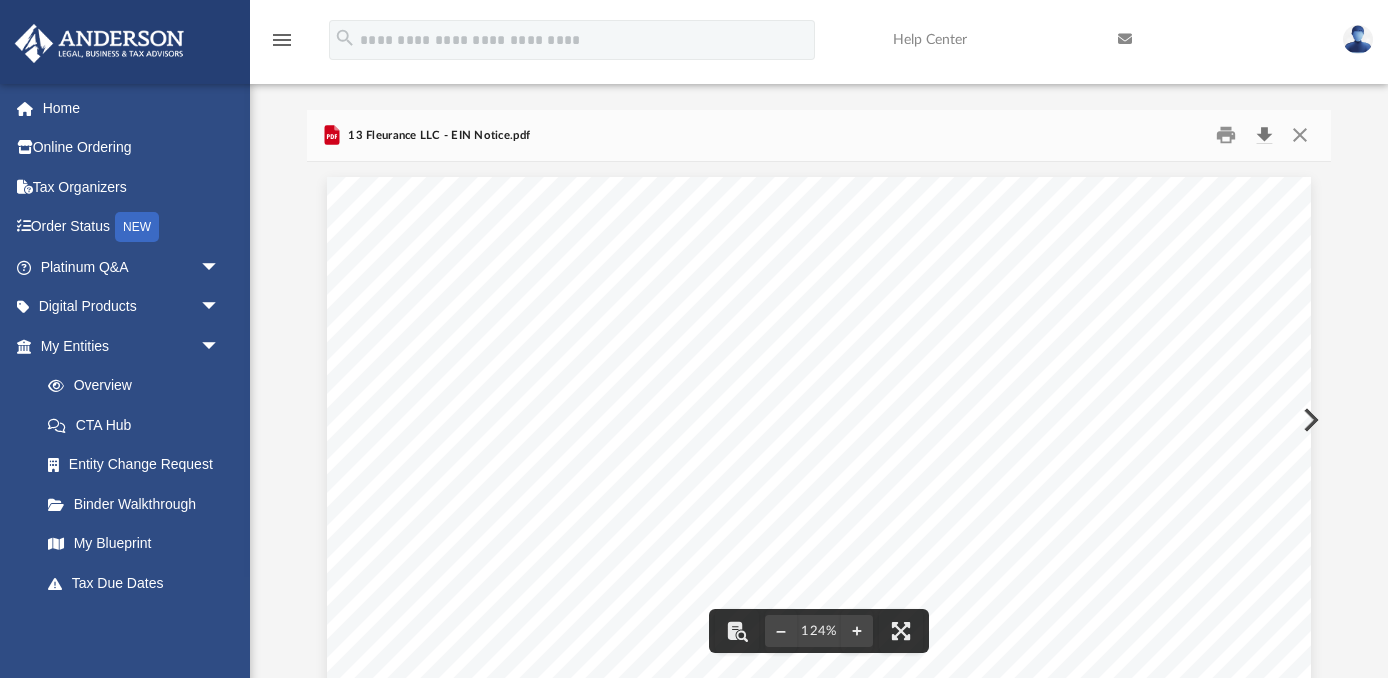 click at bounding box center [1264, 135] 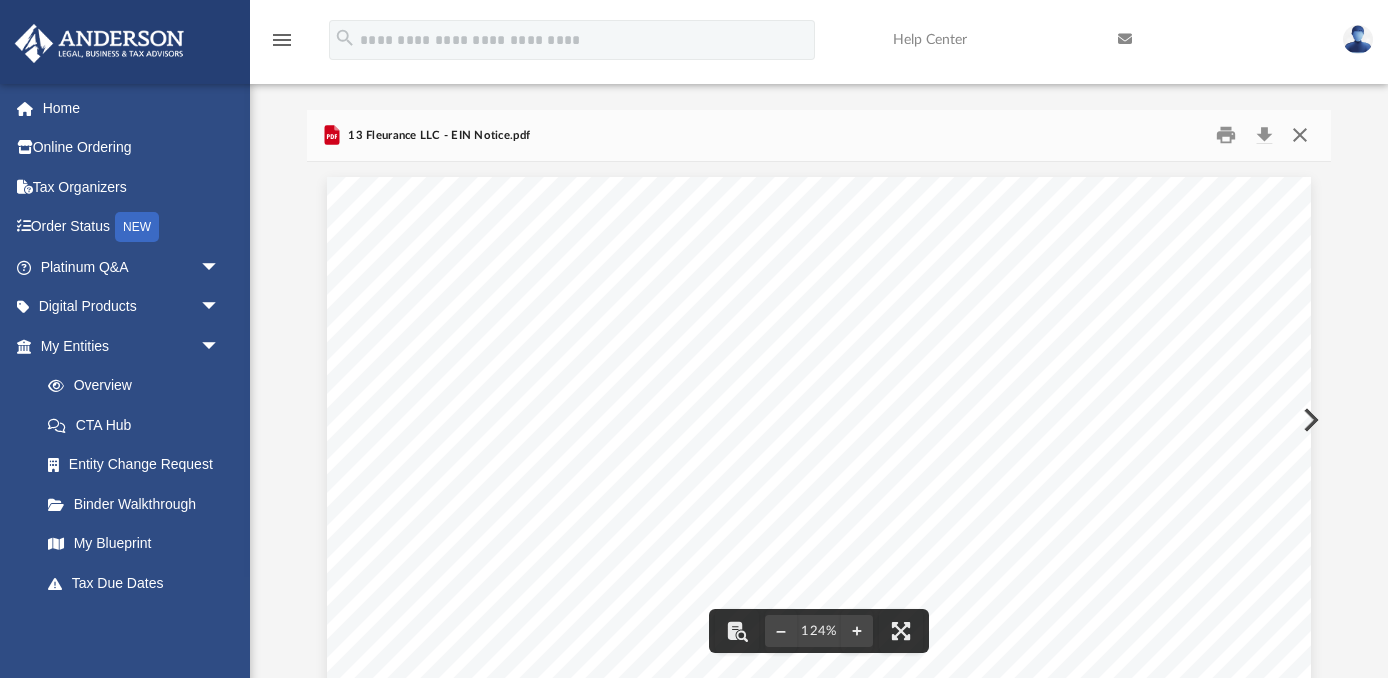 click at bounding box center (1300, 135) 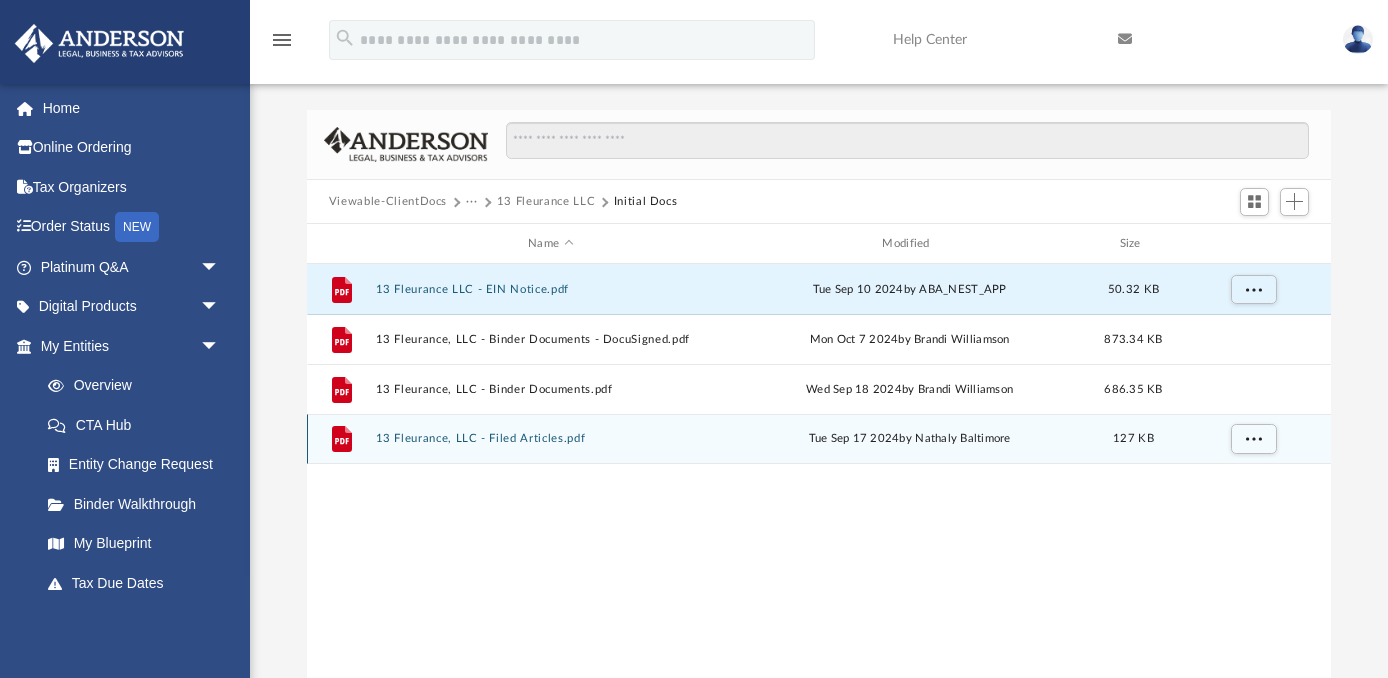 click on "13 Fleurance, LLC - Filed Articles.pdf" at bounding box center (550, 438) 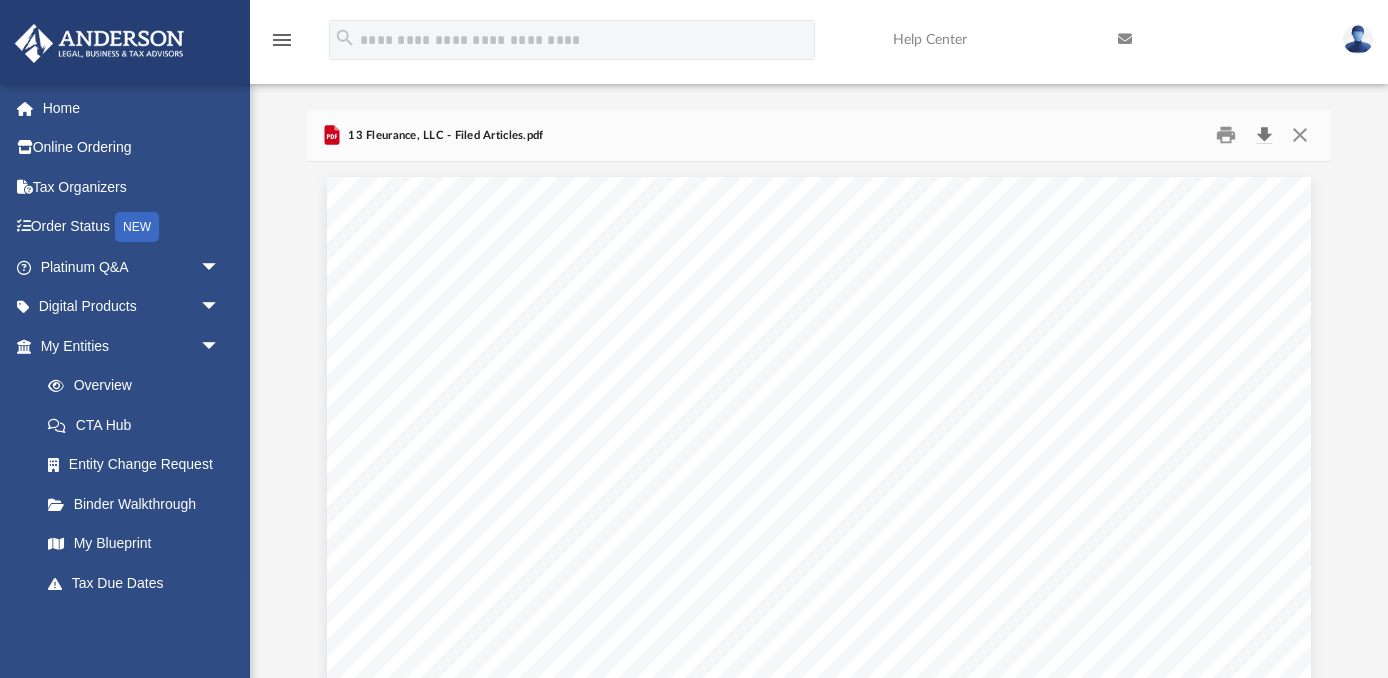 click at bounding box center [1264, 135] 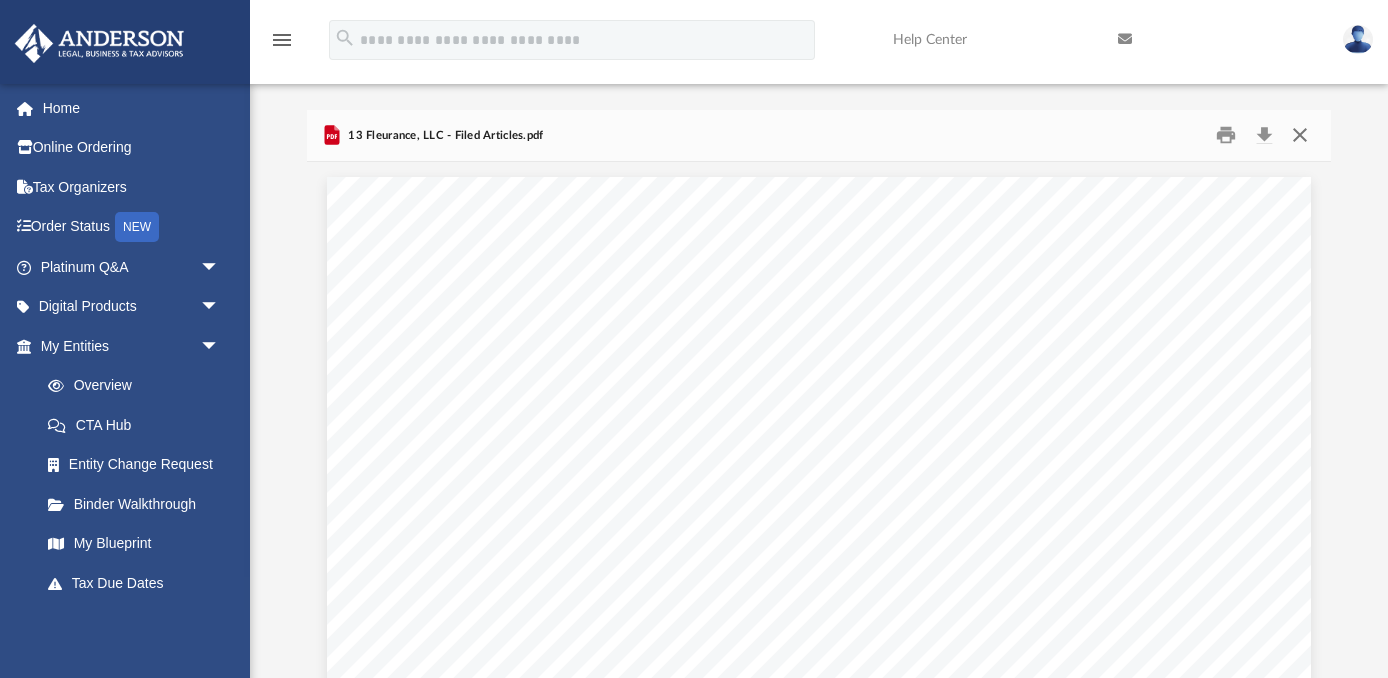 click at bounding box center [1300, 135] 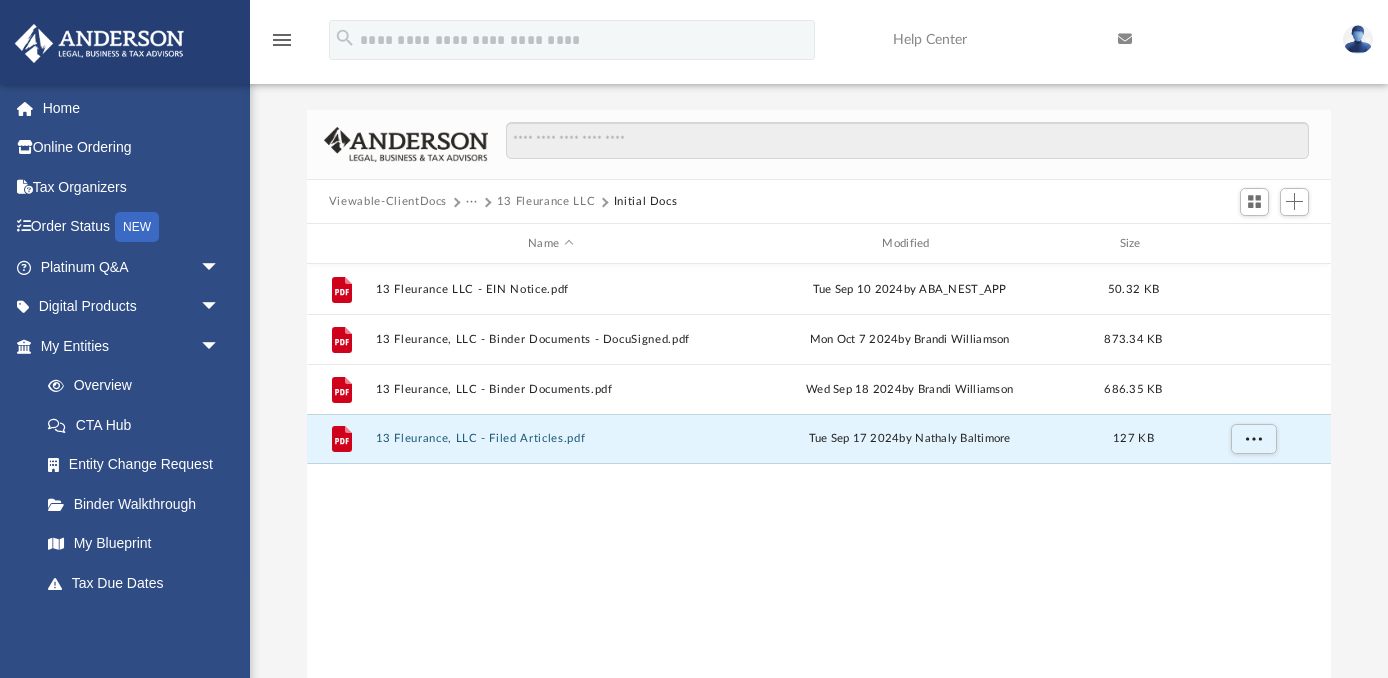 click on "Viewable-ClientDocs" at bounding box center (388, 202) 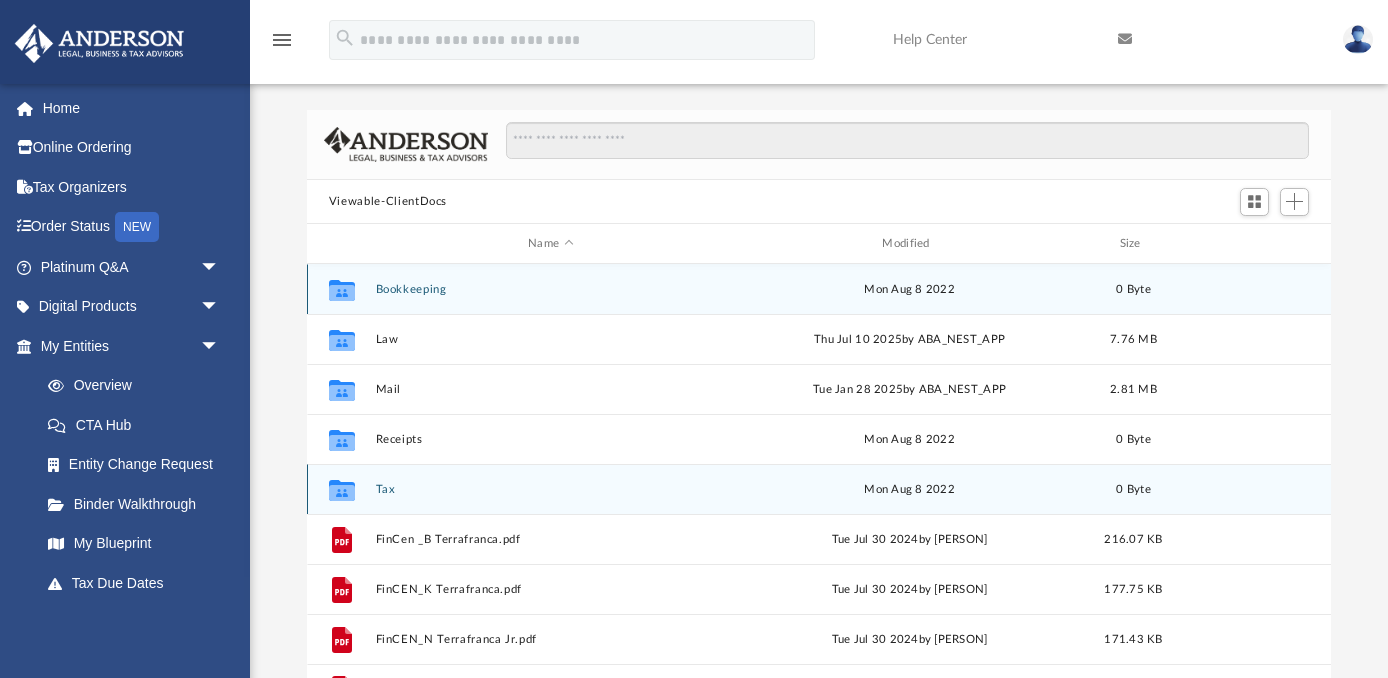 scroll, scrollTop: 0, scrollLeft: 0, axis: both 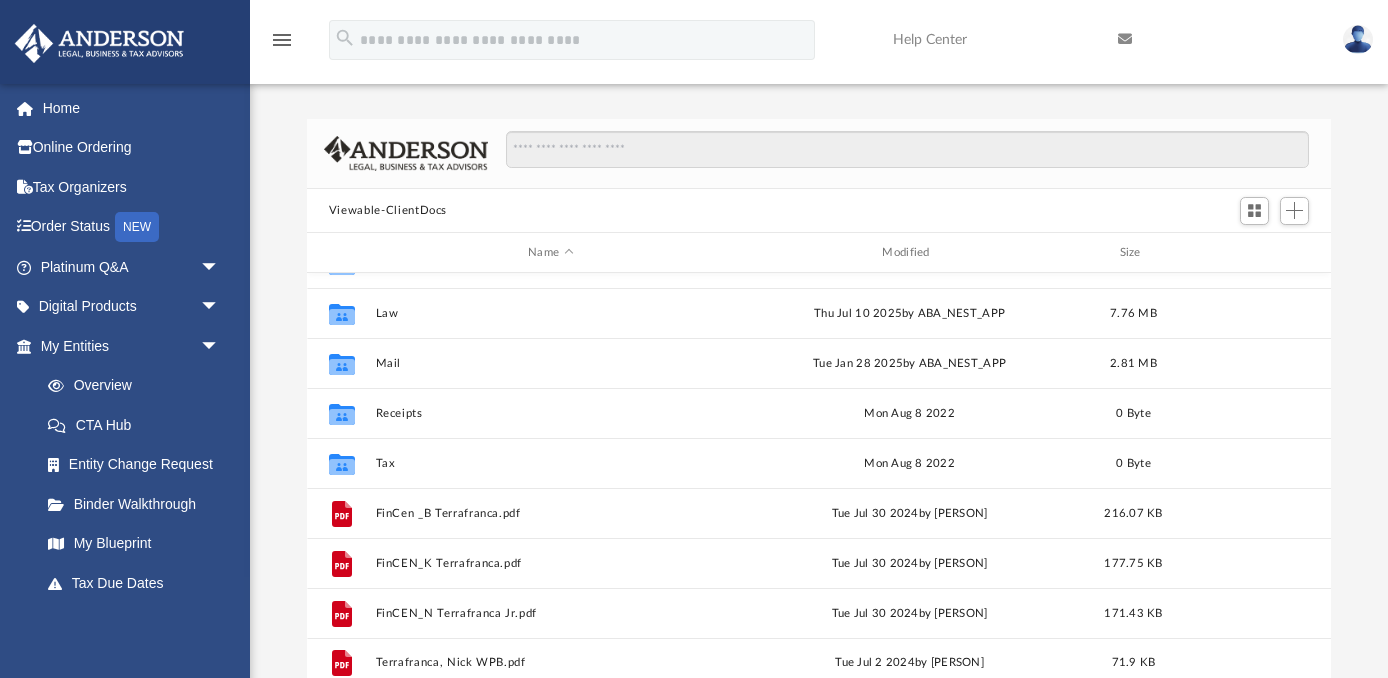 click at bounding box center (1358, 39) 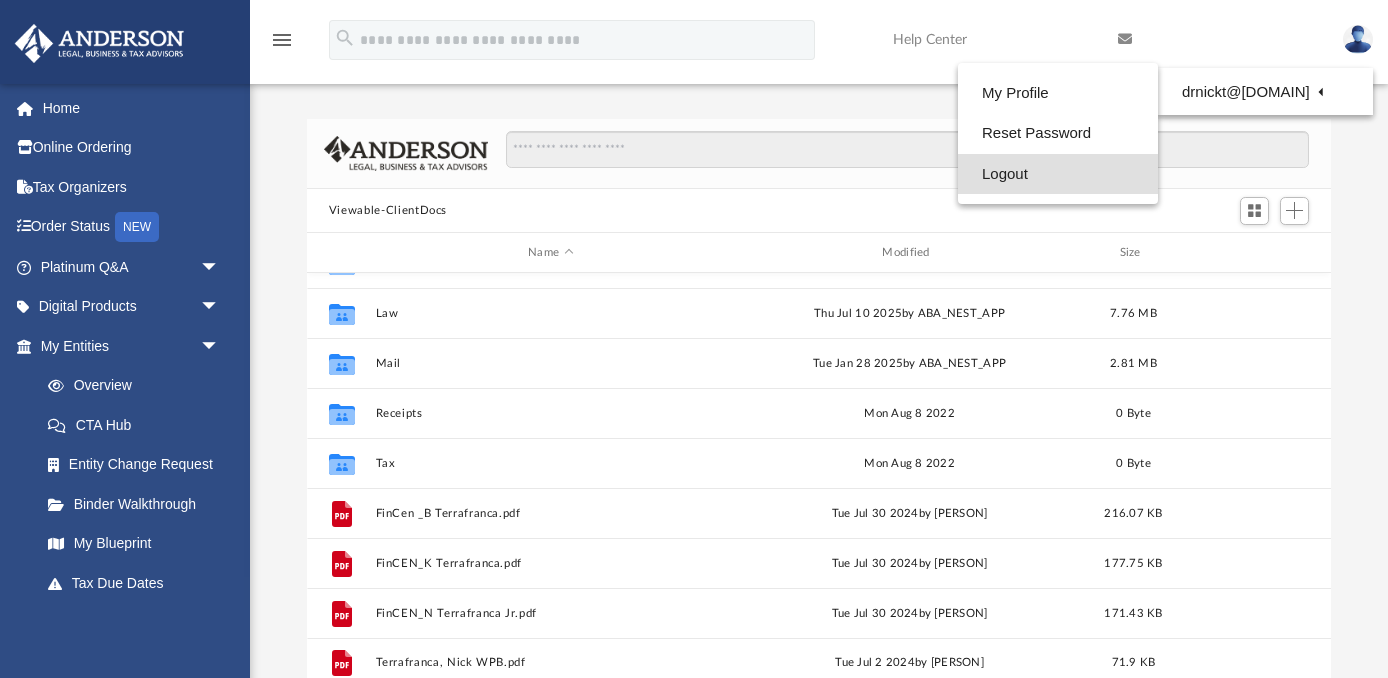 click on "Logout" at bounding box center (1058, 174) 